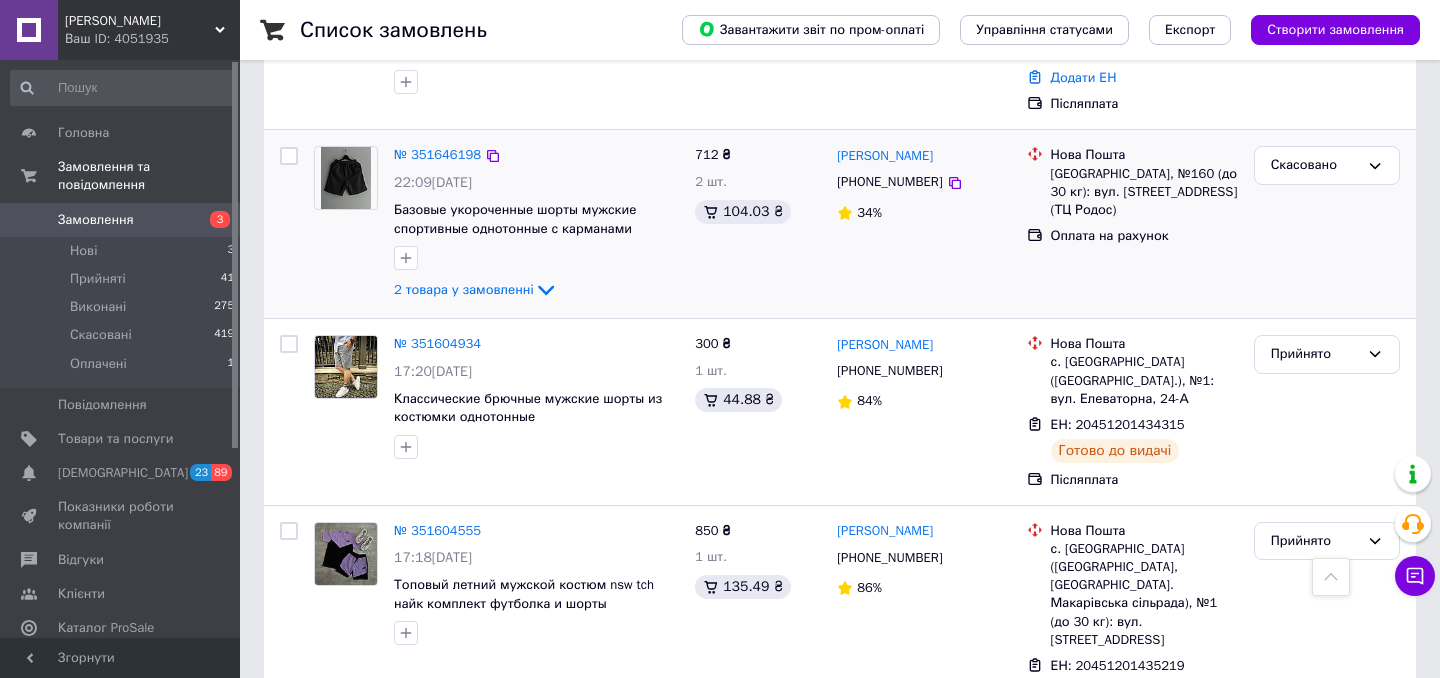 scroll, scrollTop: 2359, scrollLeft: 0, axis: vertical 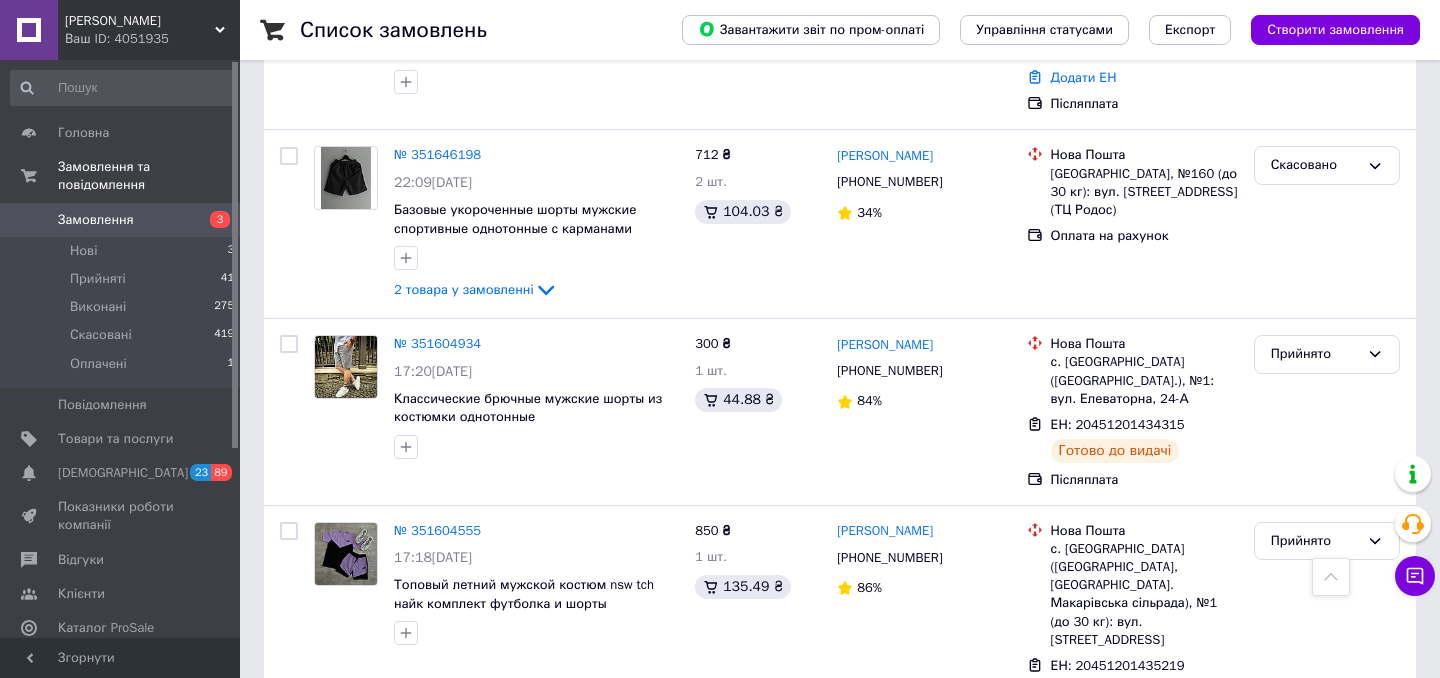 click on "Список замовлень   Завантажити звіт по пром-оплаті Управління статусами Експорт Створити замовлення -326.95 ₴ реальних коштів на балансі Через 4 дні товари стануть неактивні Поповніть Баланс ,  щоб продовжити отримувати замовлення Поповнити баланс Фільтри Збережені фільтри: Усі (739) Замовлення Cума Покупець Доставка та оплата Статус Згенеруйте або додайте ЕН у замовлення, щоб отримати оплату № 352034020 11:08, 10.07.2025 Штани Чорні 688 ₴ 1 шт. 99.07 ₴ Руся Зосенко +380990362741 100% Нова Пошта Лубни, №4 (до 30 кг на одне місце): просп. Володимирський, 98 (ТЦ "Депот") Додати ЕН Прийнято" at bounding box center (840, 7099) 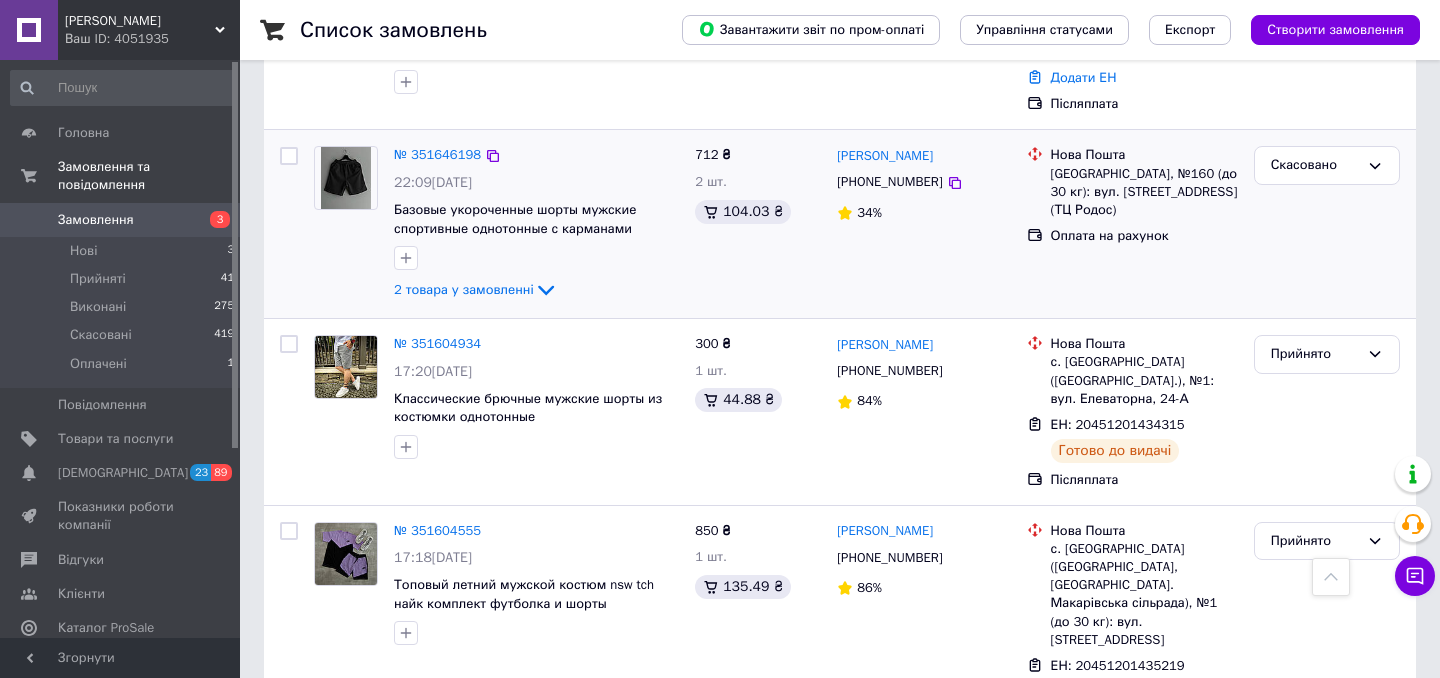 click on "Нова Пошта Одеса, №160 (до 30 кг): вул. Генуезька, 1Е (ТЦ Родос) Оплата на рахунок" at bounding box center (1132, 224) 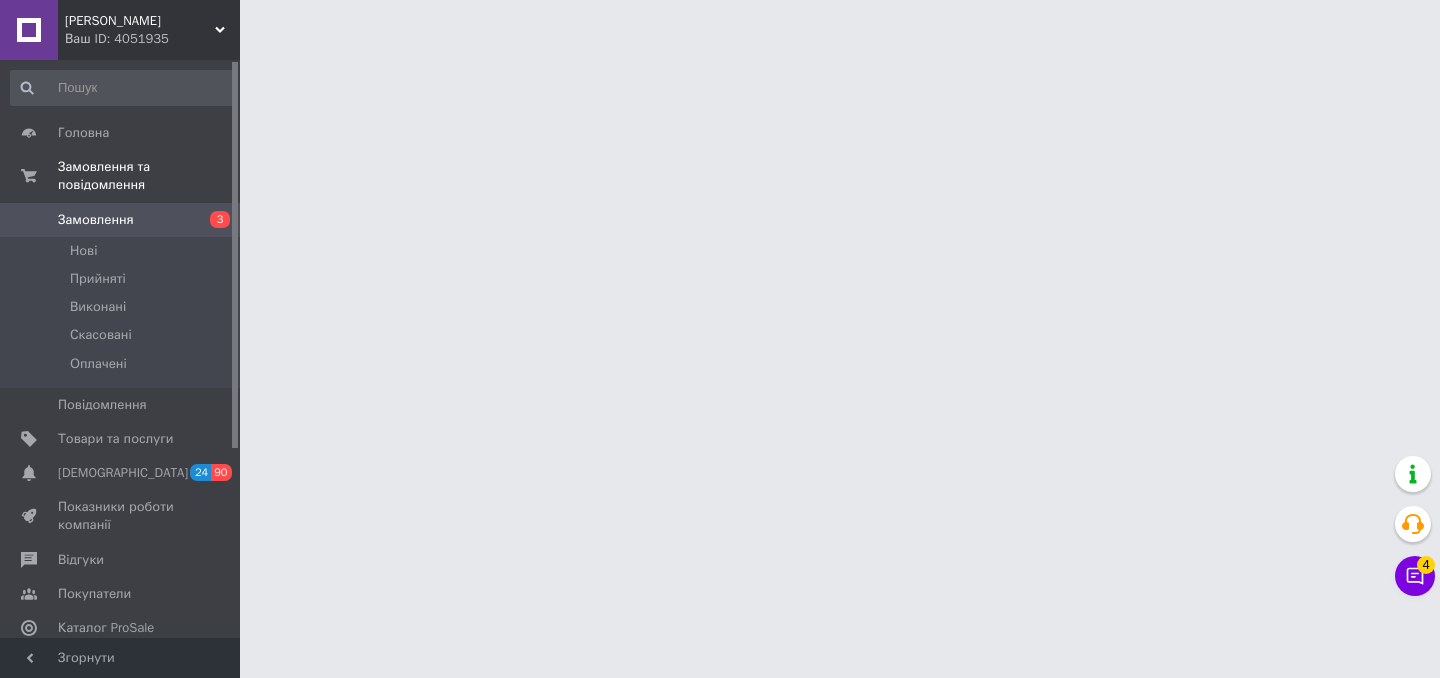 scroll, scrollTop: 0, scrollLeft: 0, axis: both 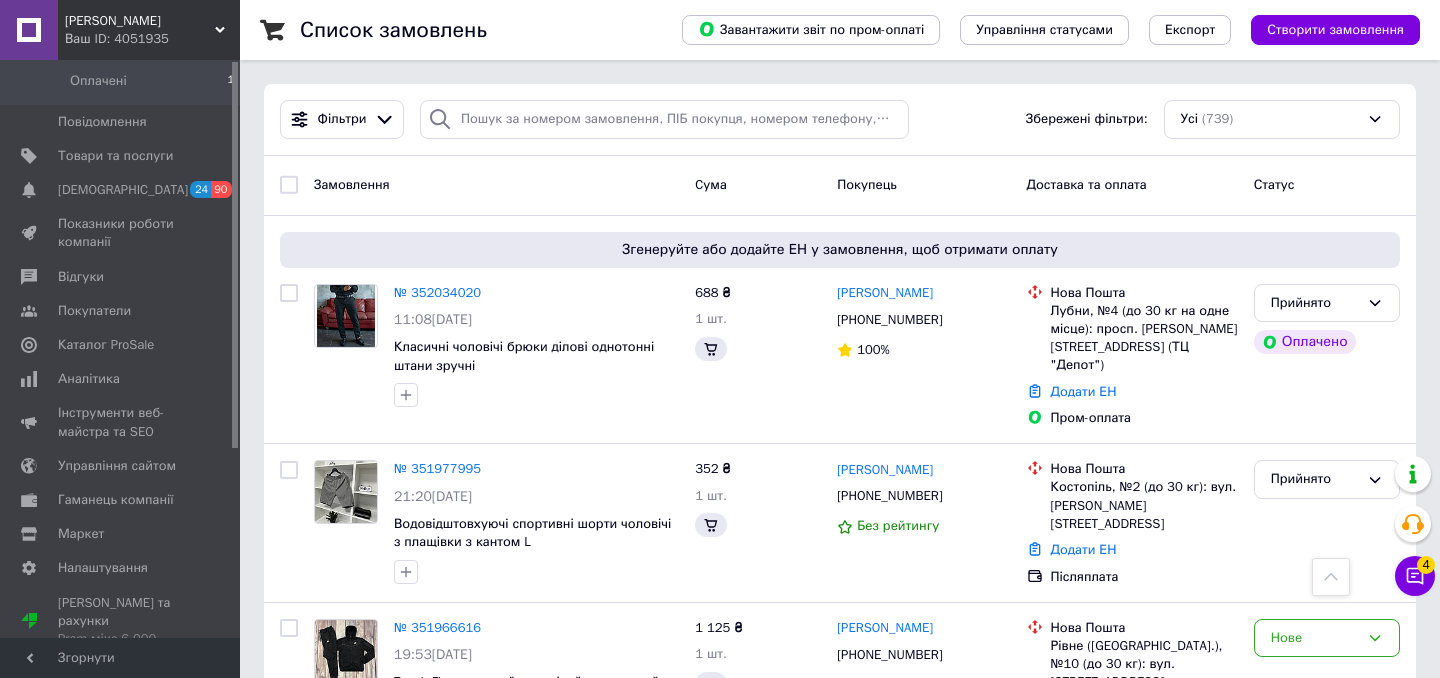 click 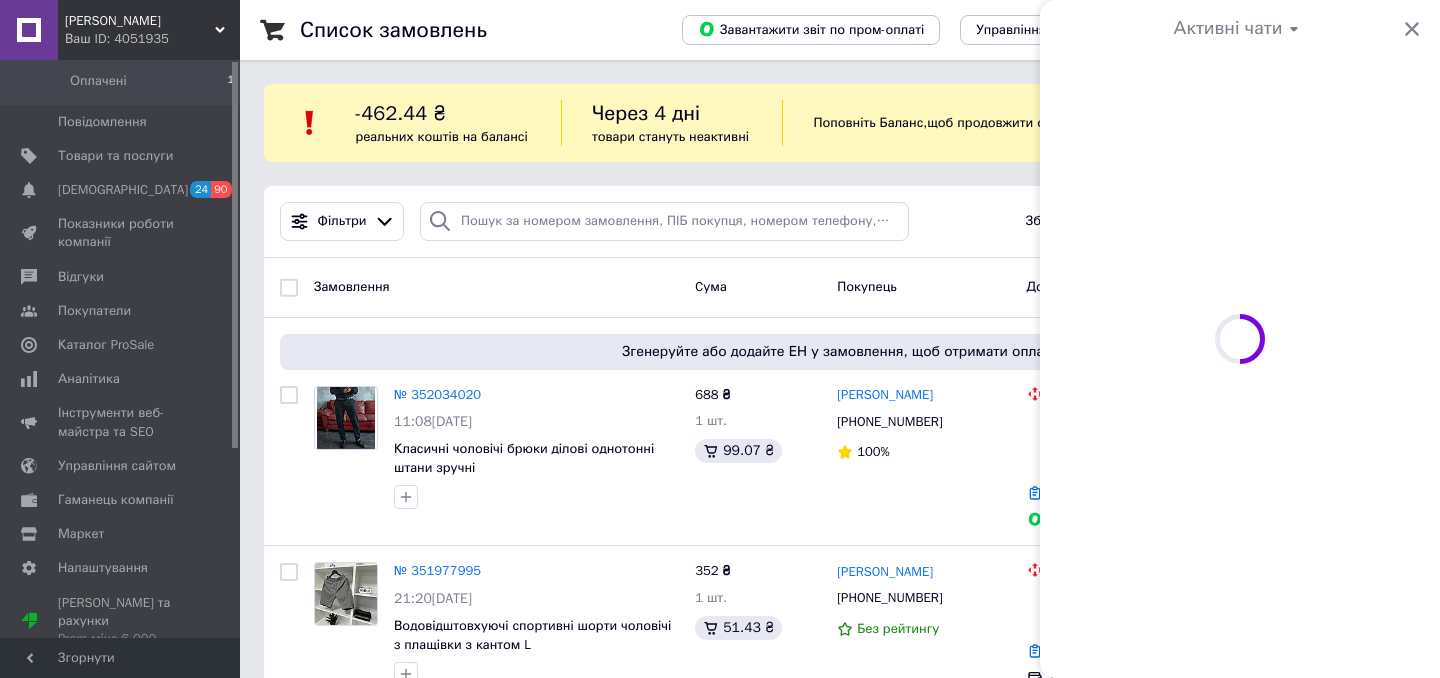 scroll, scrollTop: 2479, scrollLeft: 0, axis: vertical 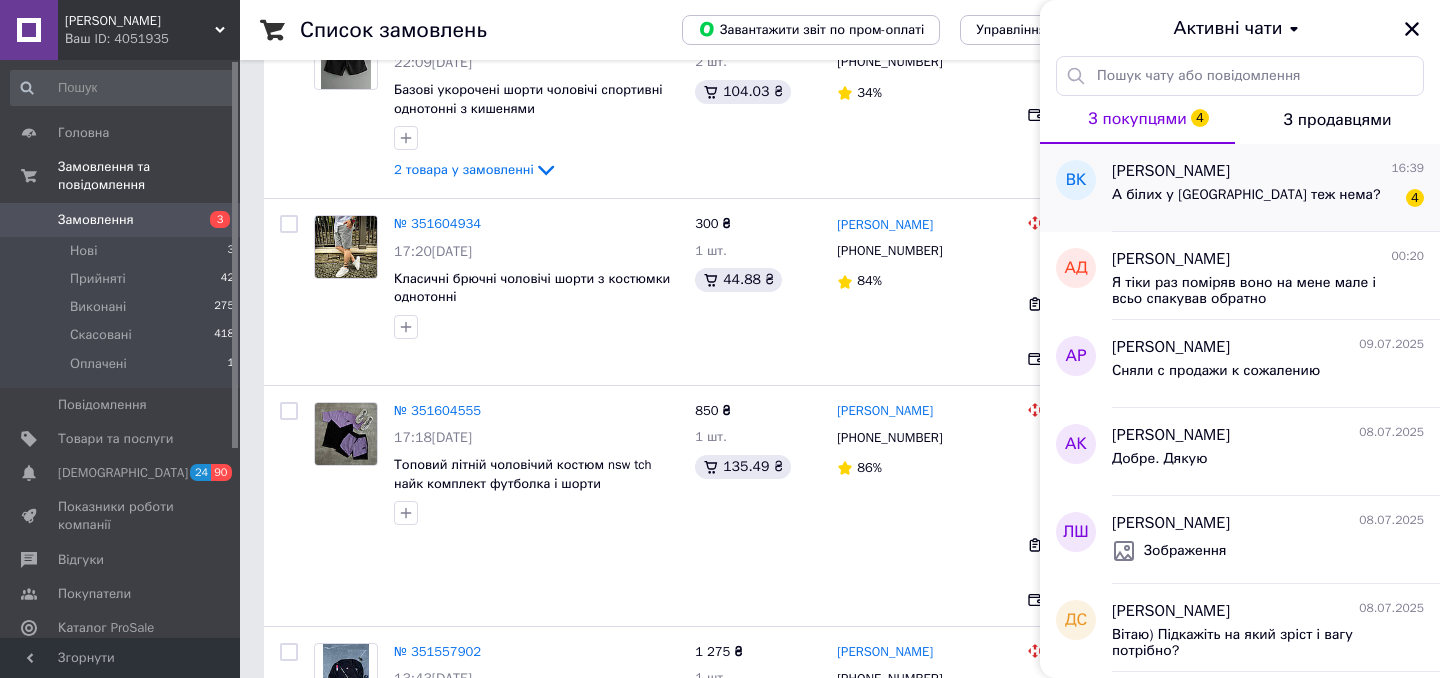 click on "А білих у [GEOGRAPHIC_DATA] теж нема?" at bounding box center [1246, 195] 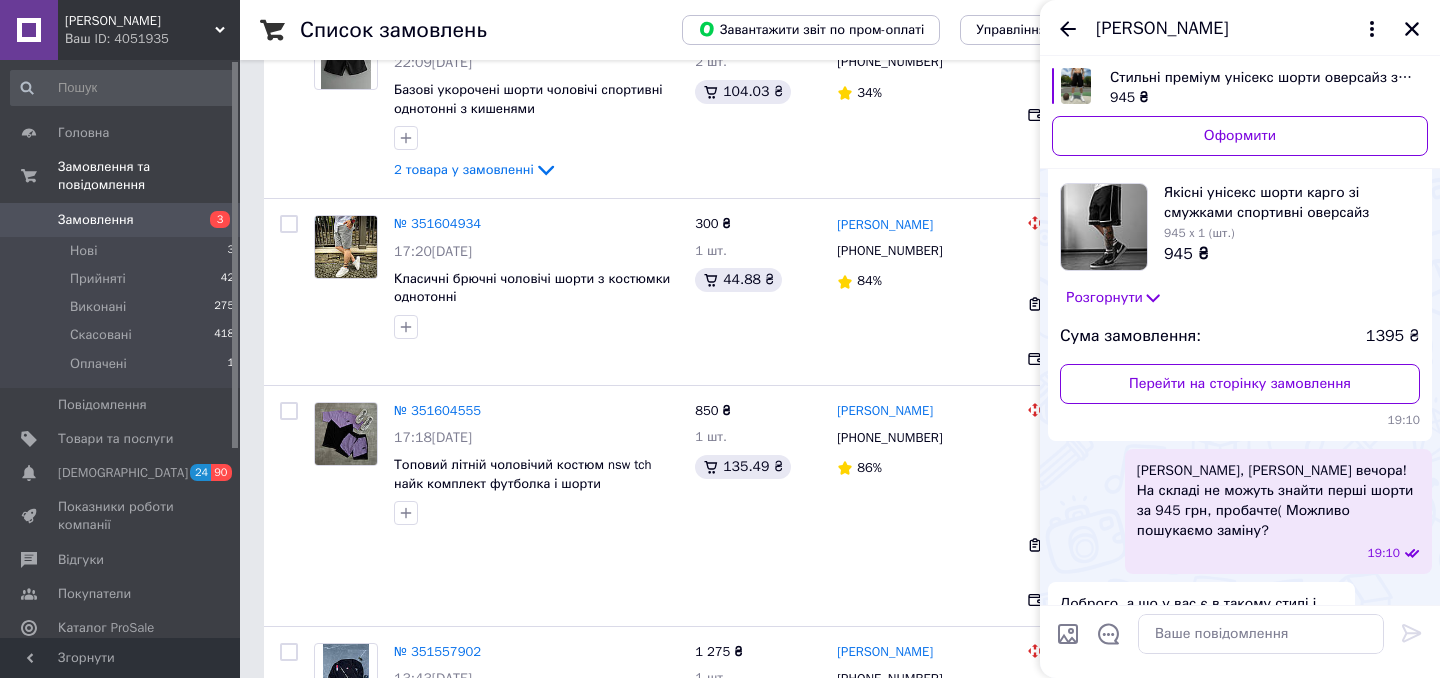 scroll, scrollTop: 828, scrollLeft: 0, axis: vertical 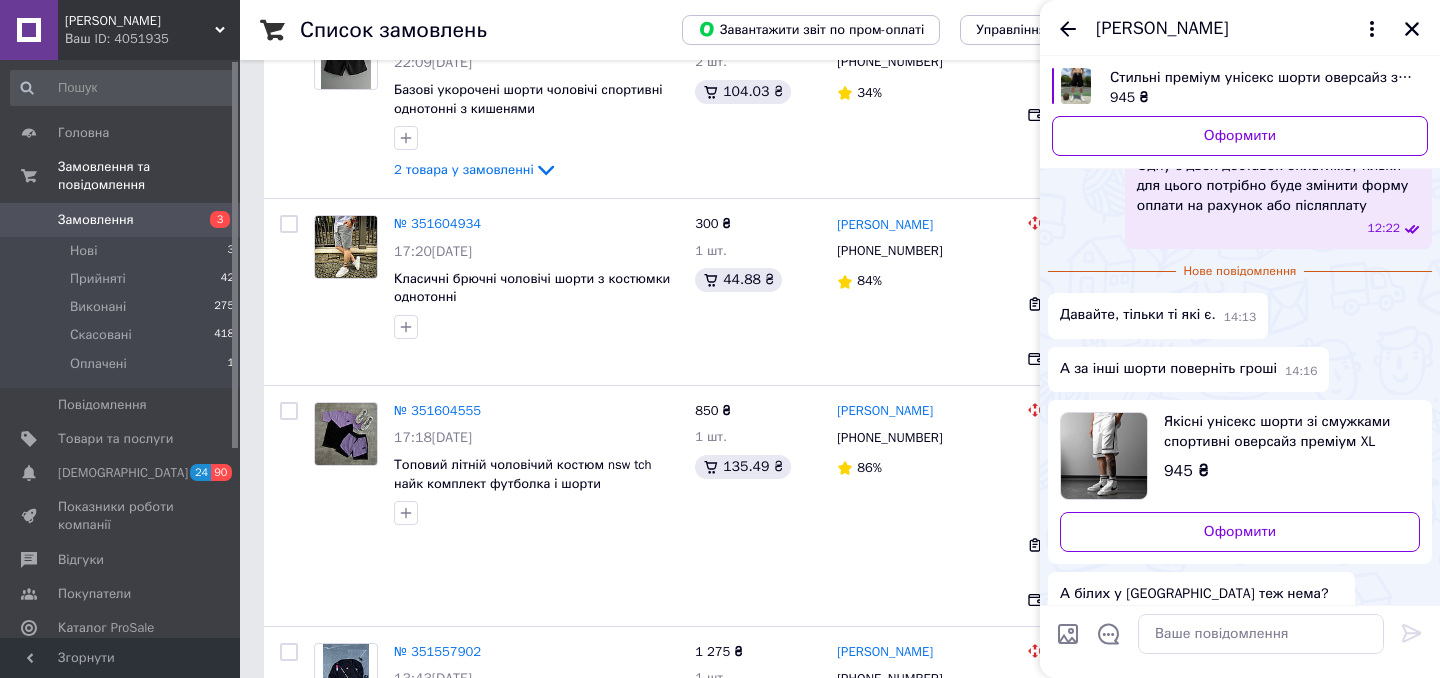 click on "Якісні унісекс шорти зі смужками спортивні оверсайз преміум XL" at bounding box center [1284, 432] 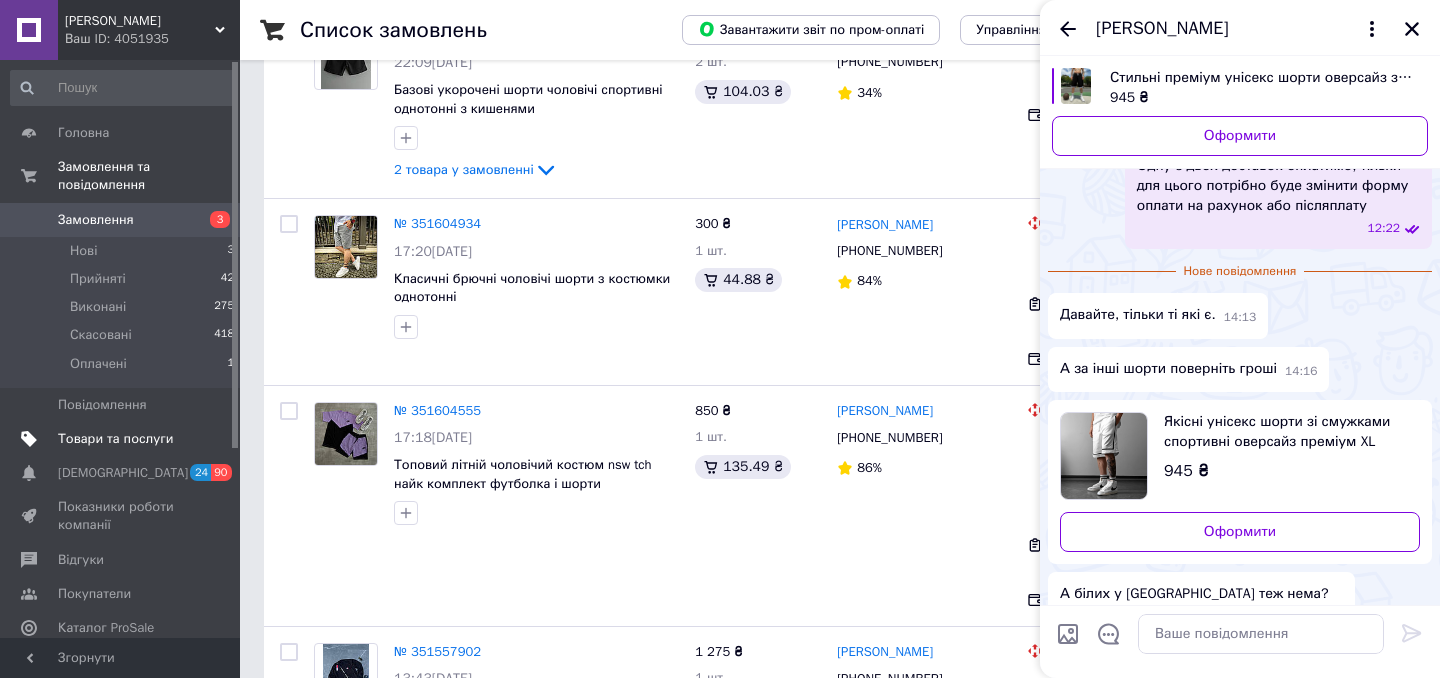 click on "Товари та послуги" at bounding box center [115, 439] 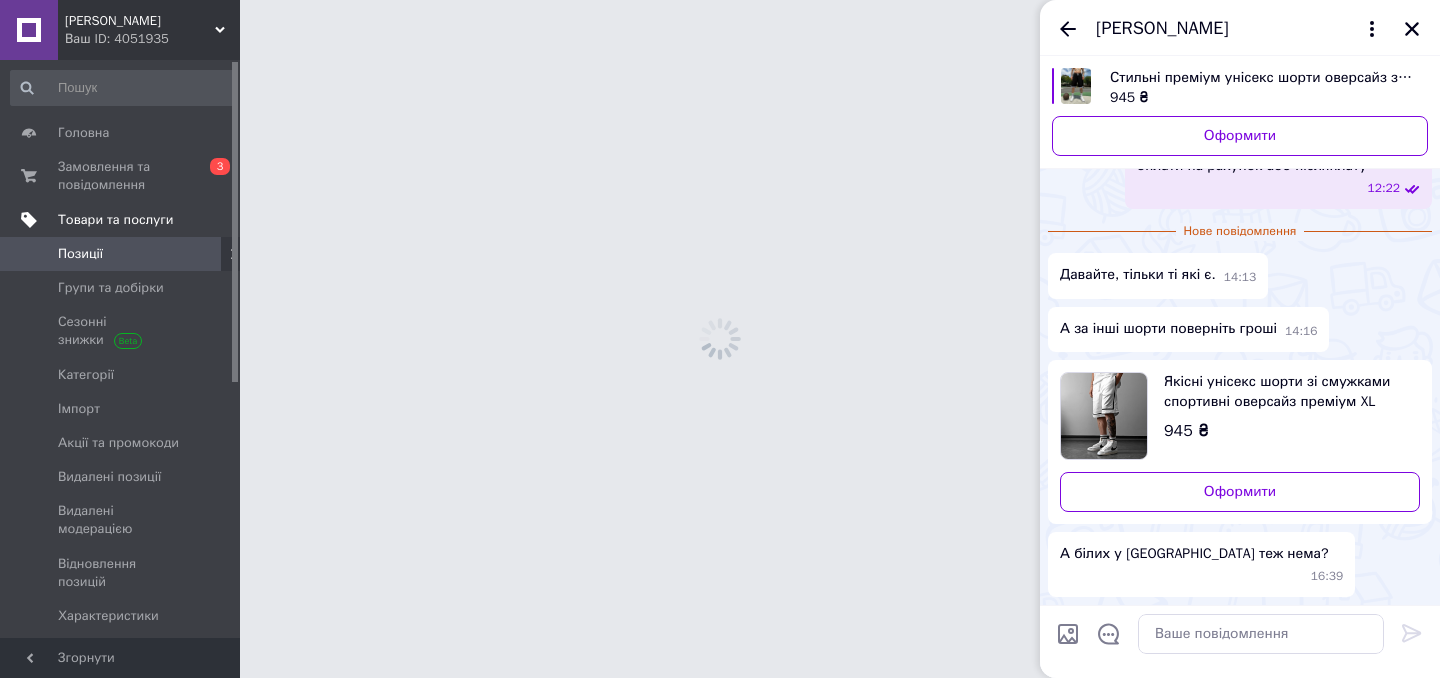 scroll, scrollTop: 0, scrollLeft: 0, axis: both 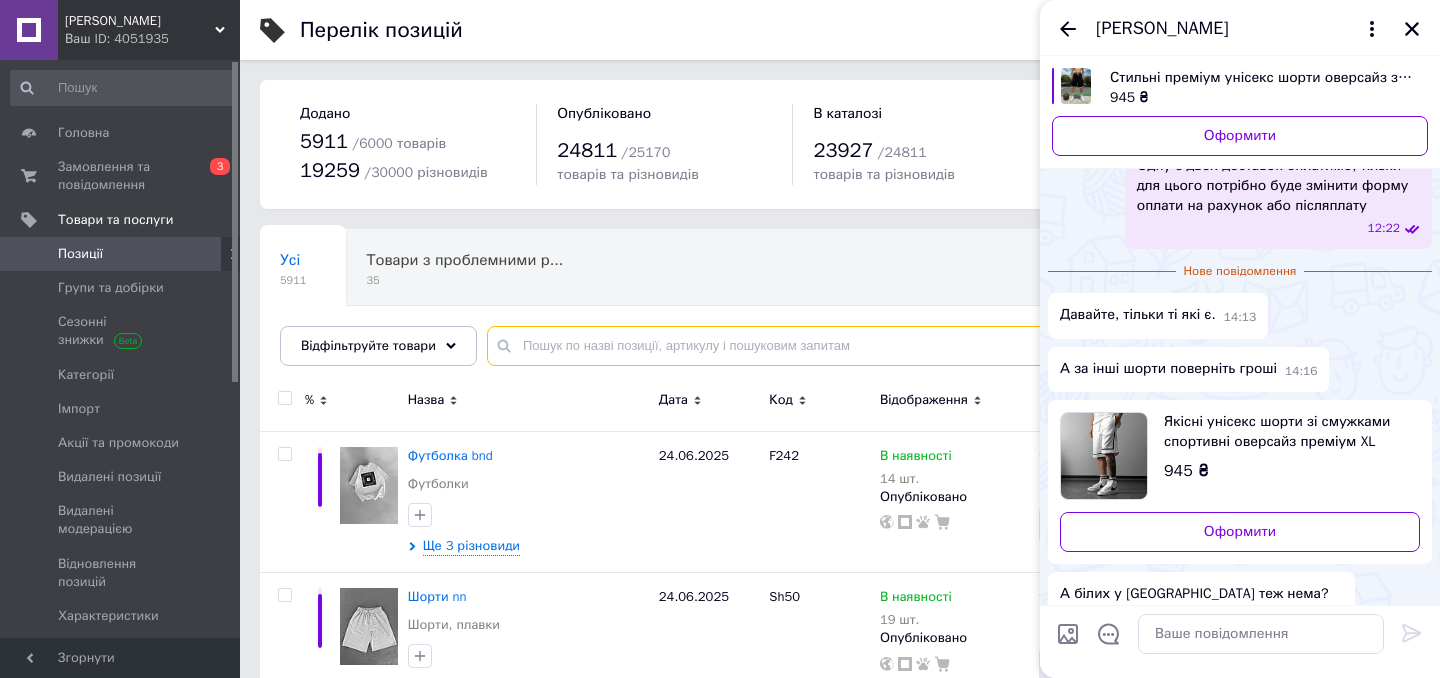 click at bounding box center [943, 346] 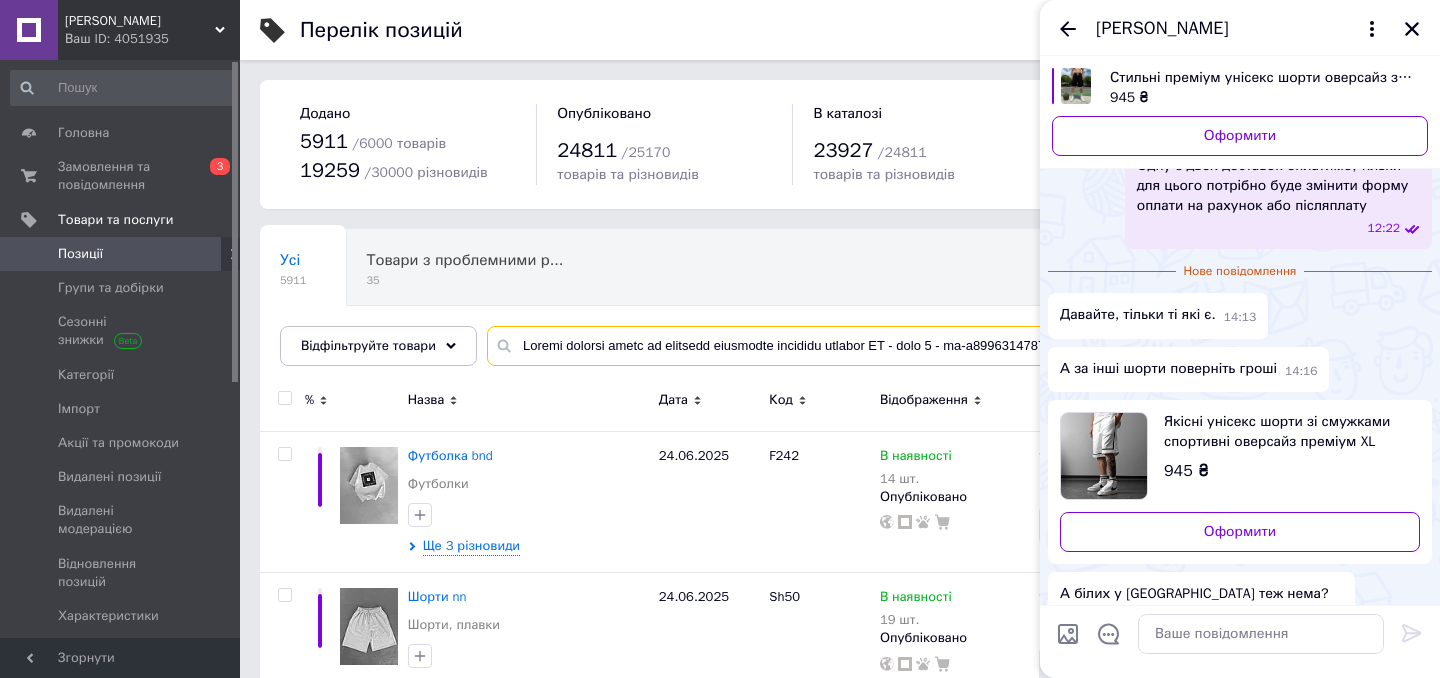 scroll, scrollTop: 0, scrollLeft: 5525, axis: horizontal 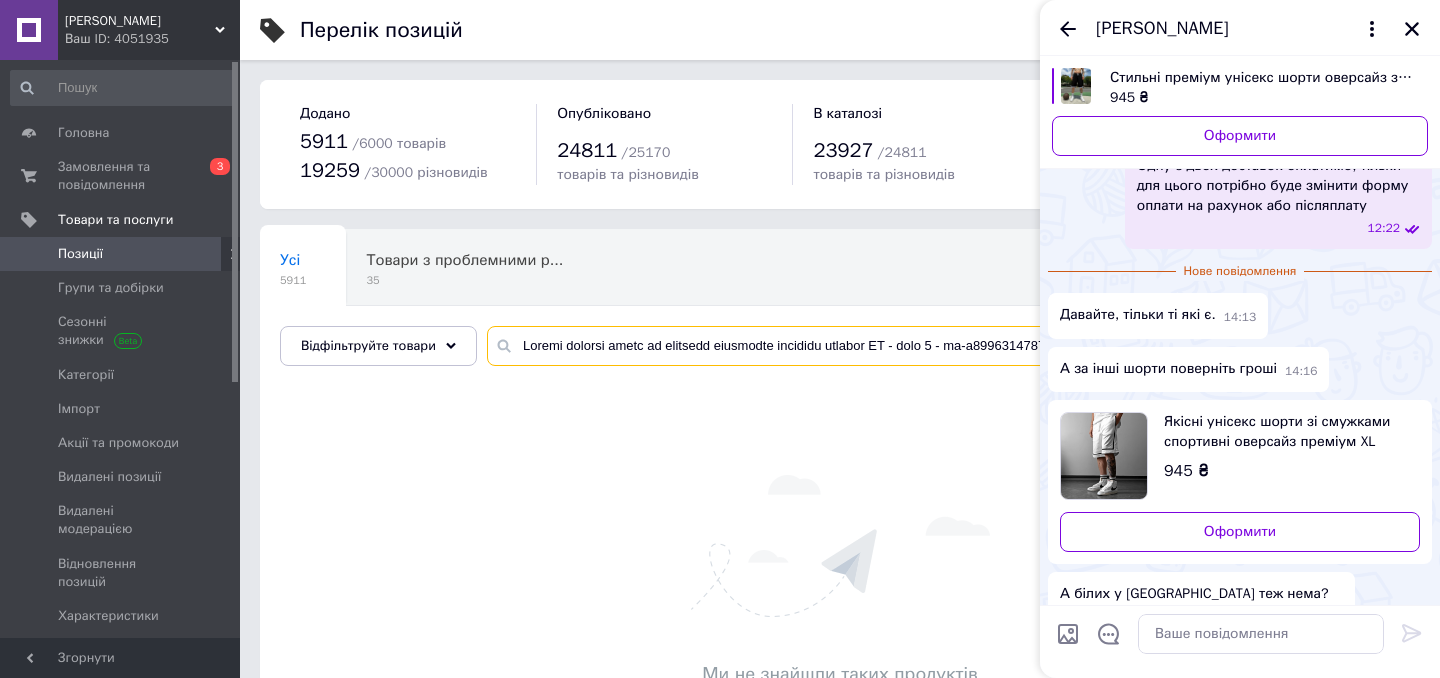 click at bounding box center (943, 346) 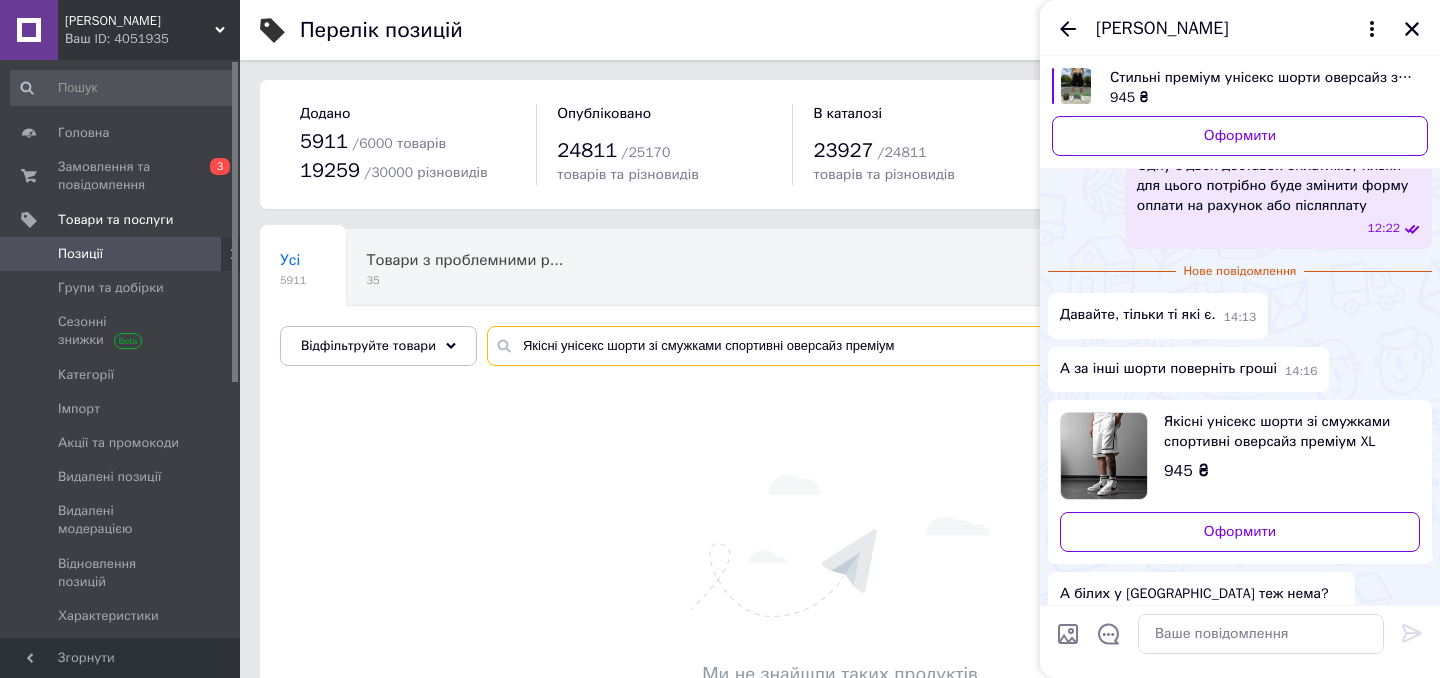 type on "Якісні унісекс шорти зі смужками спортивні оверсайз преміум" 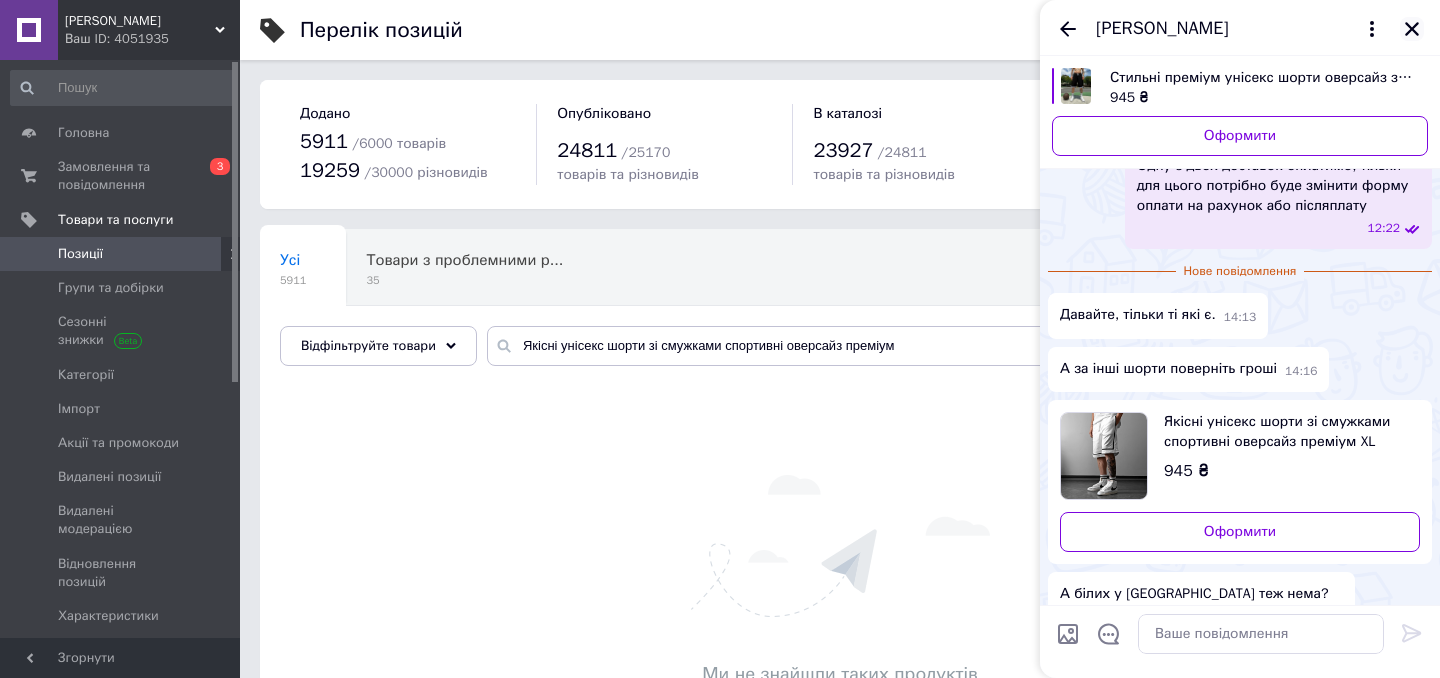 click 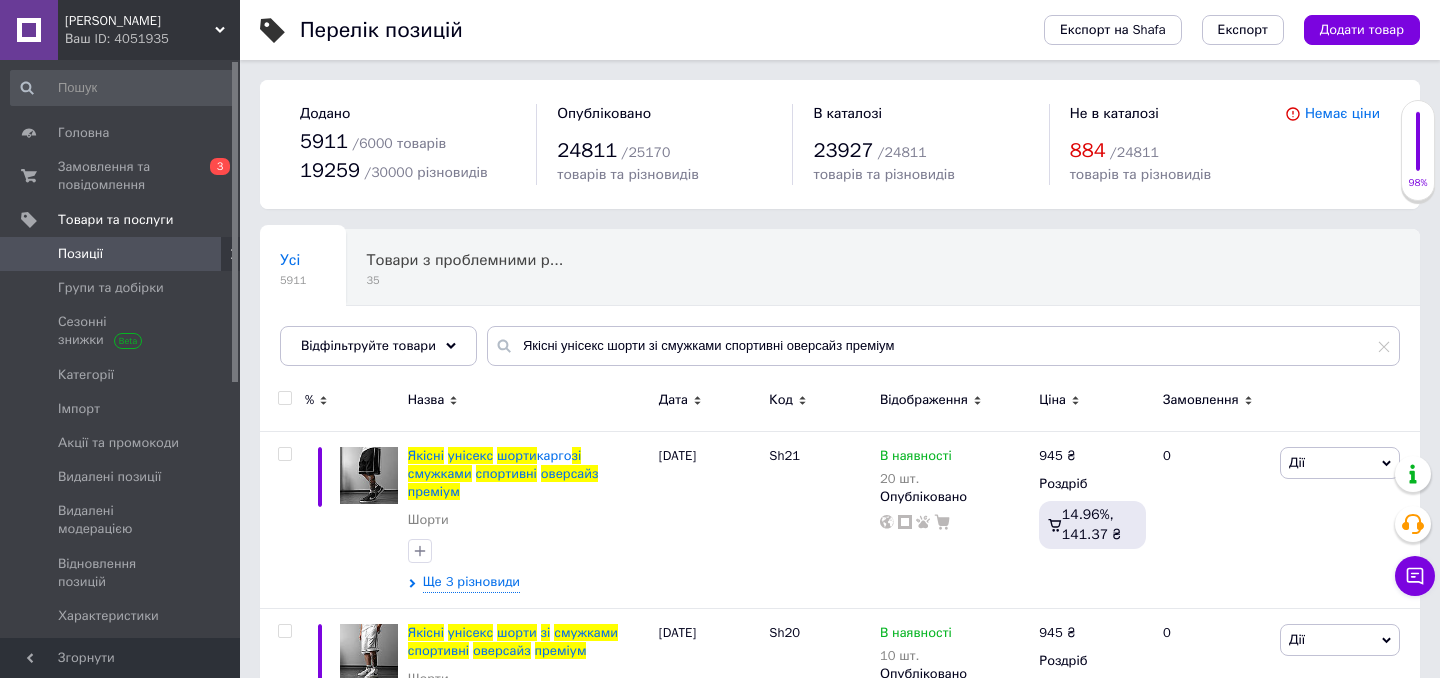 click at bounding box center (284, 398) 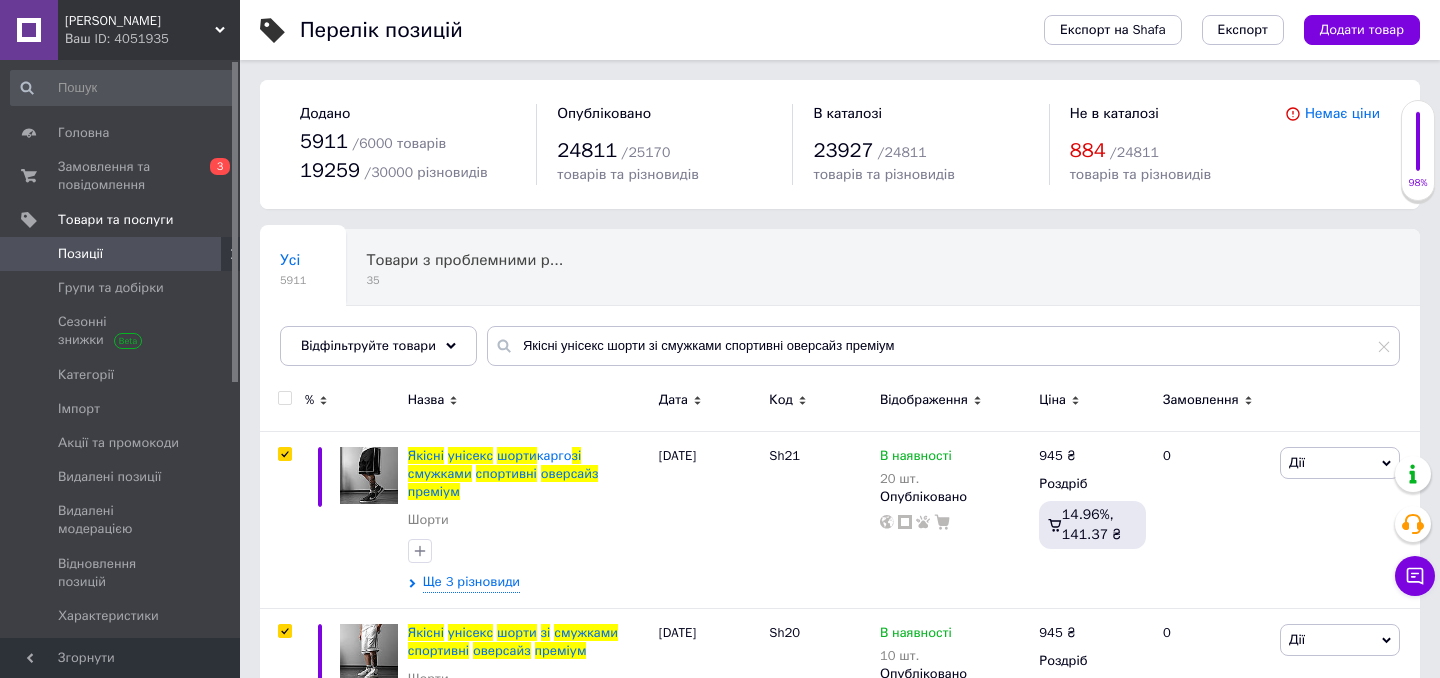 checkbox on "true" 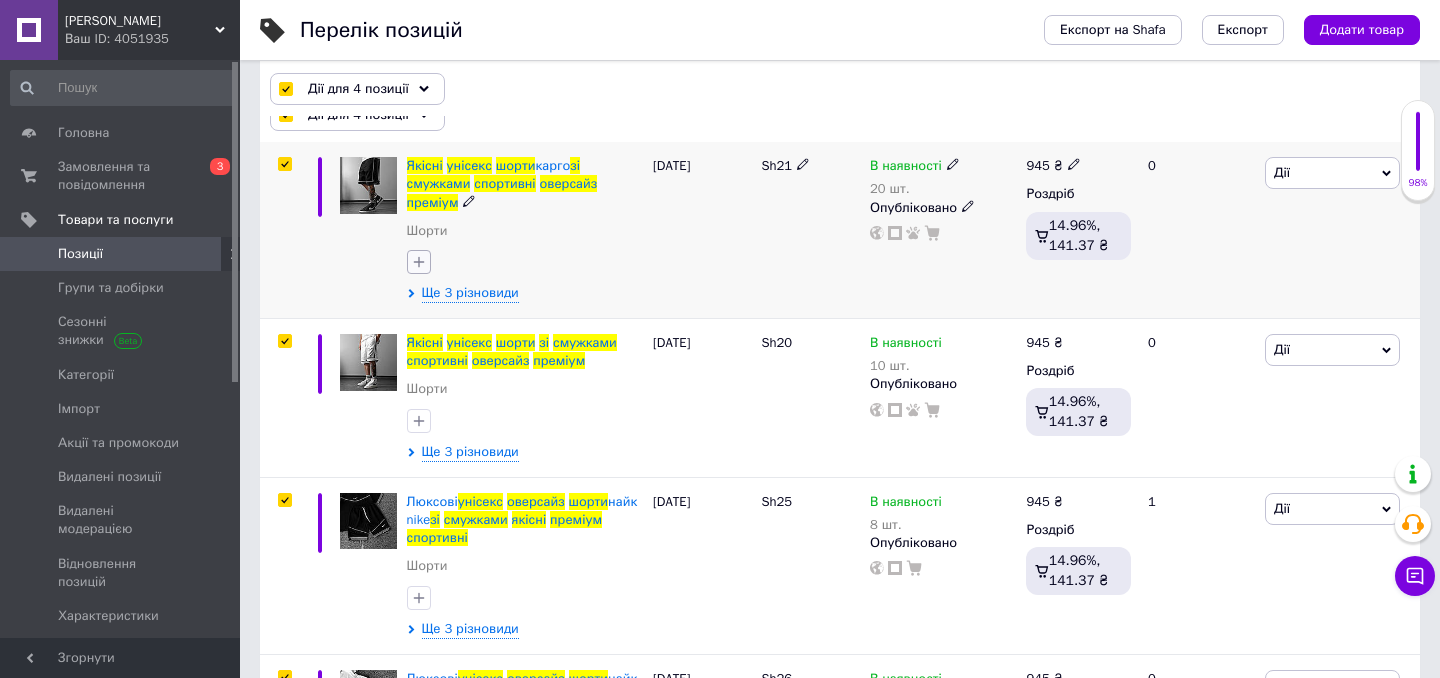 scroll, scrollTop: 462, scrollLeft: 0, axis: vertical 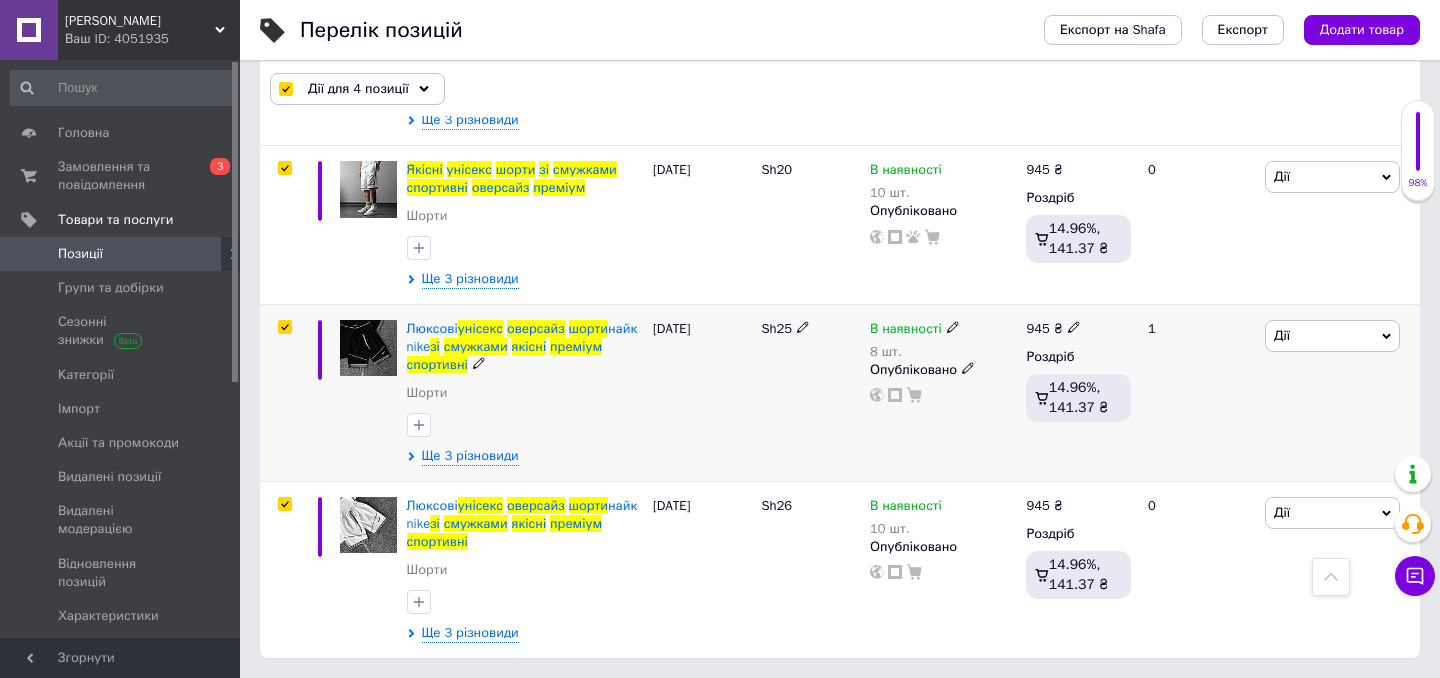 click at bounding box center (284, 327) 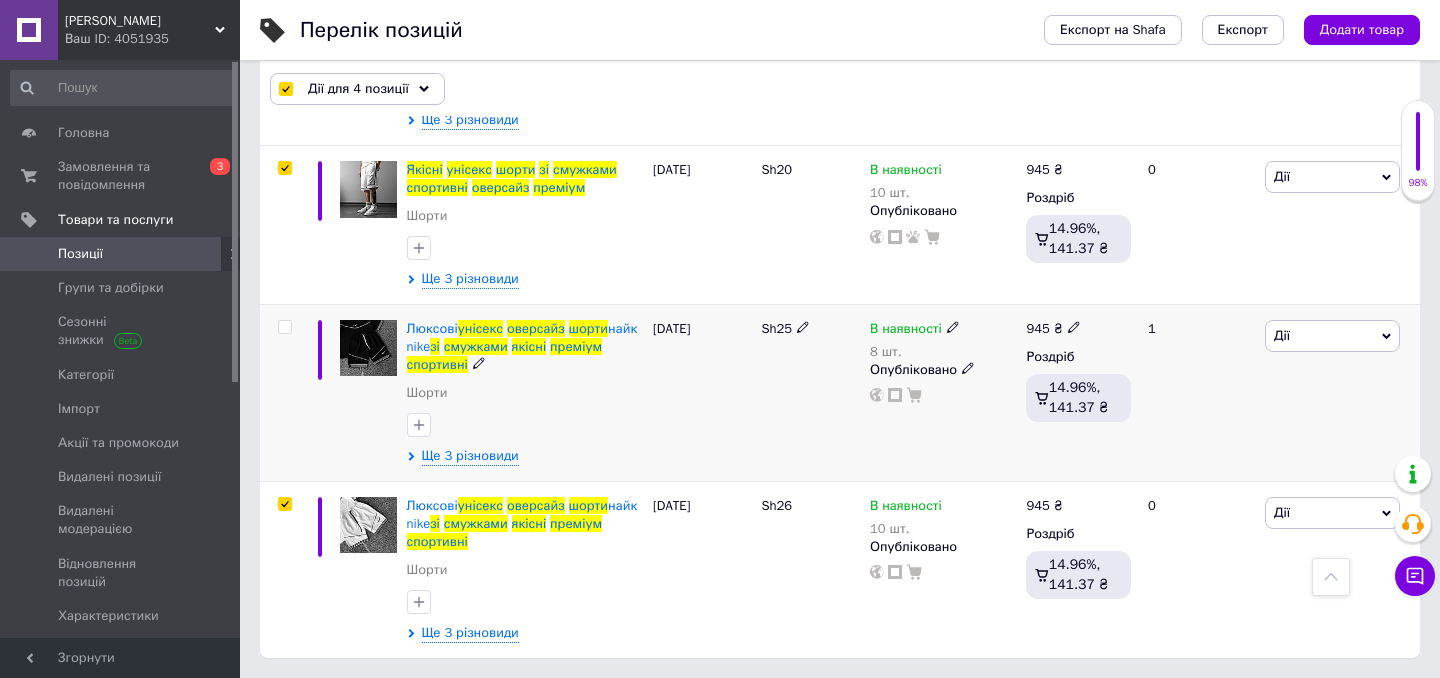 checkbox on "false" 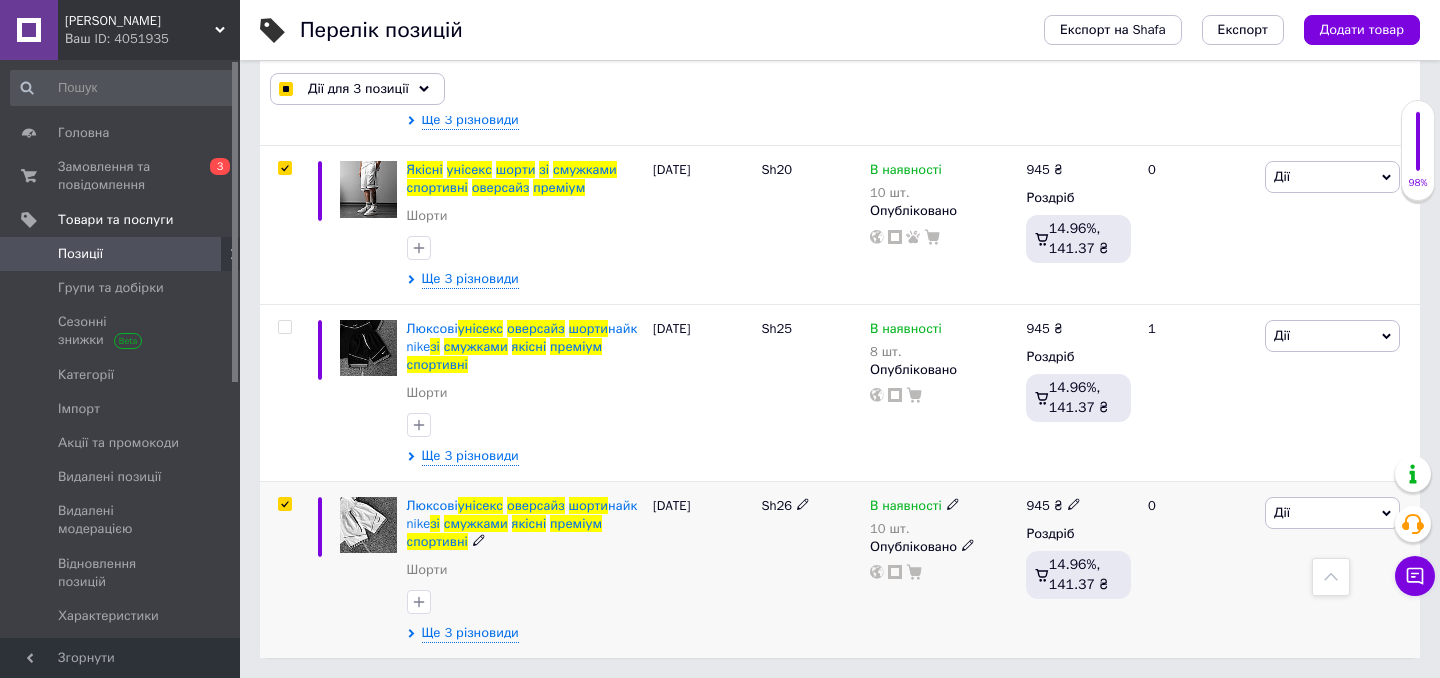 click at bounding box center [285, 504] 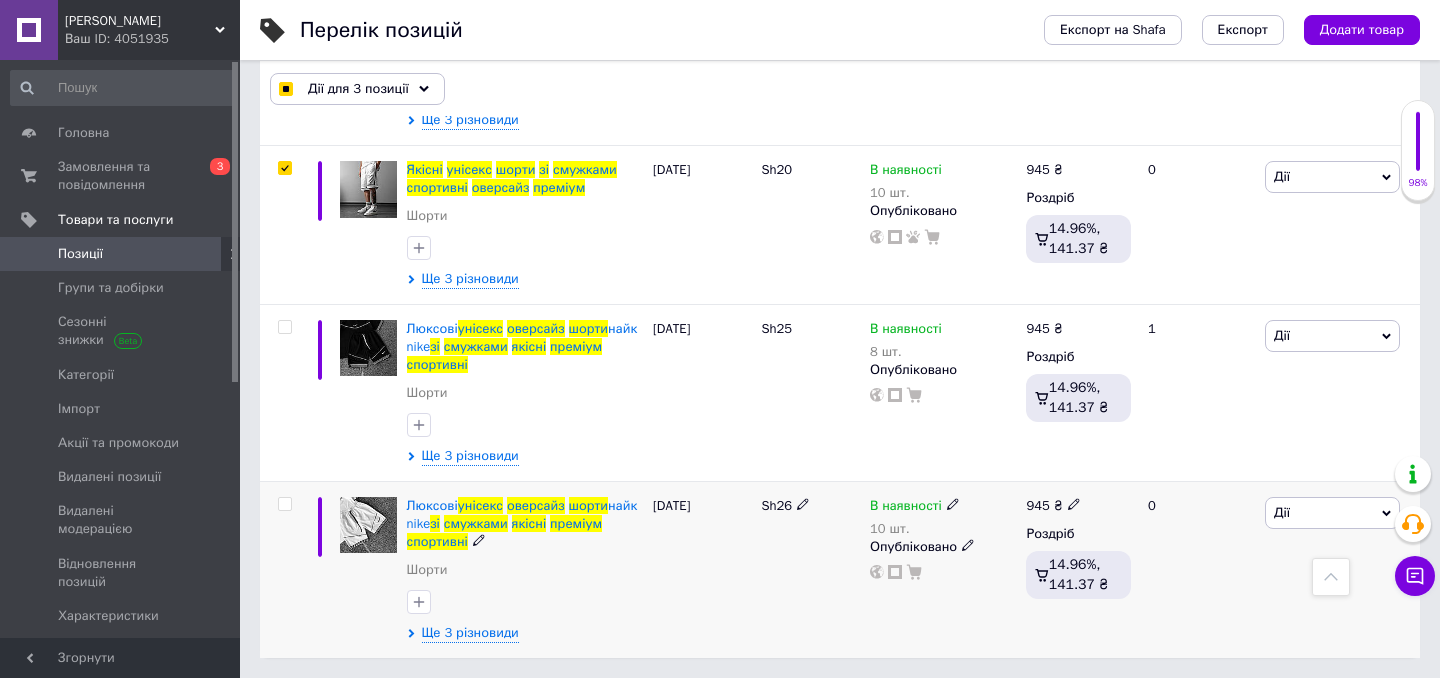 checkbox on "false" 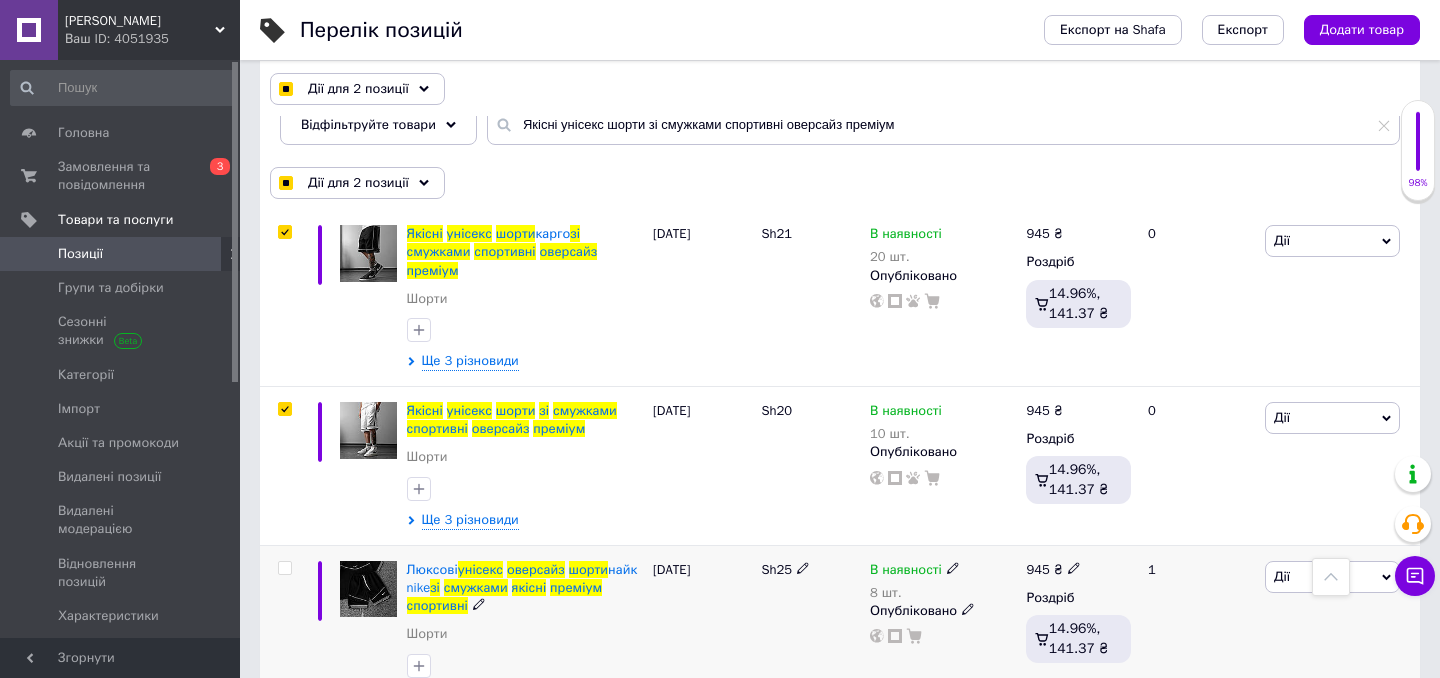 scroll, scrollTop: 0, scrollLeft: 0, axis: both 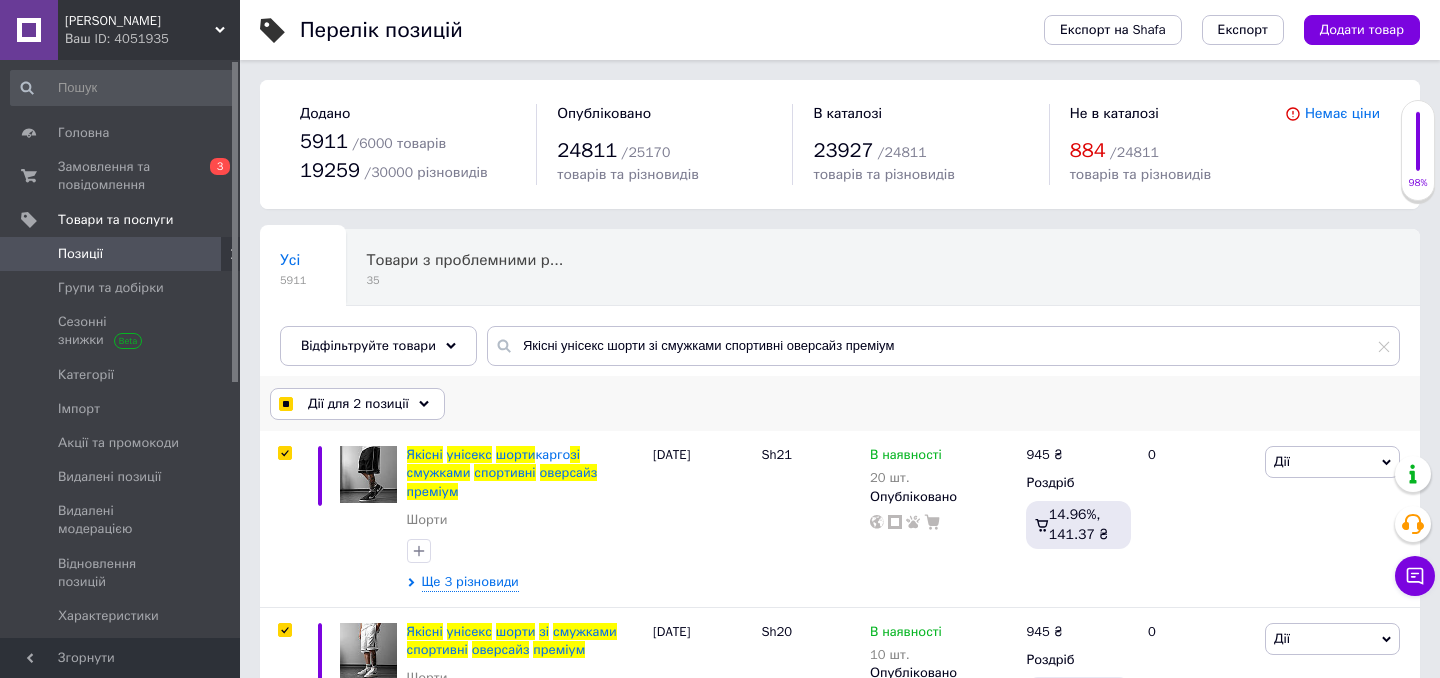 click 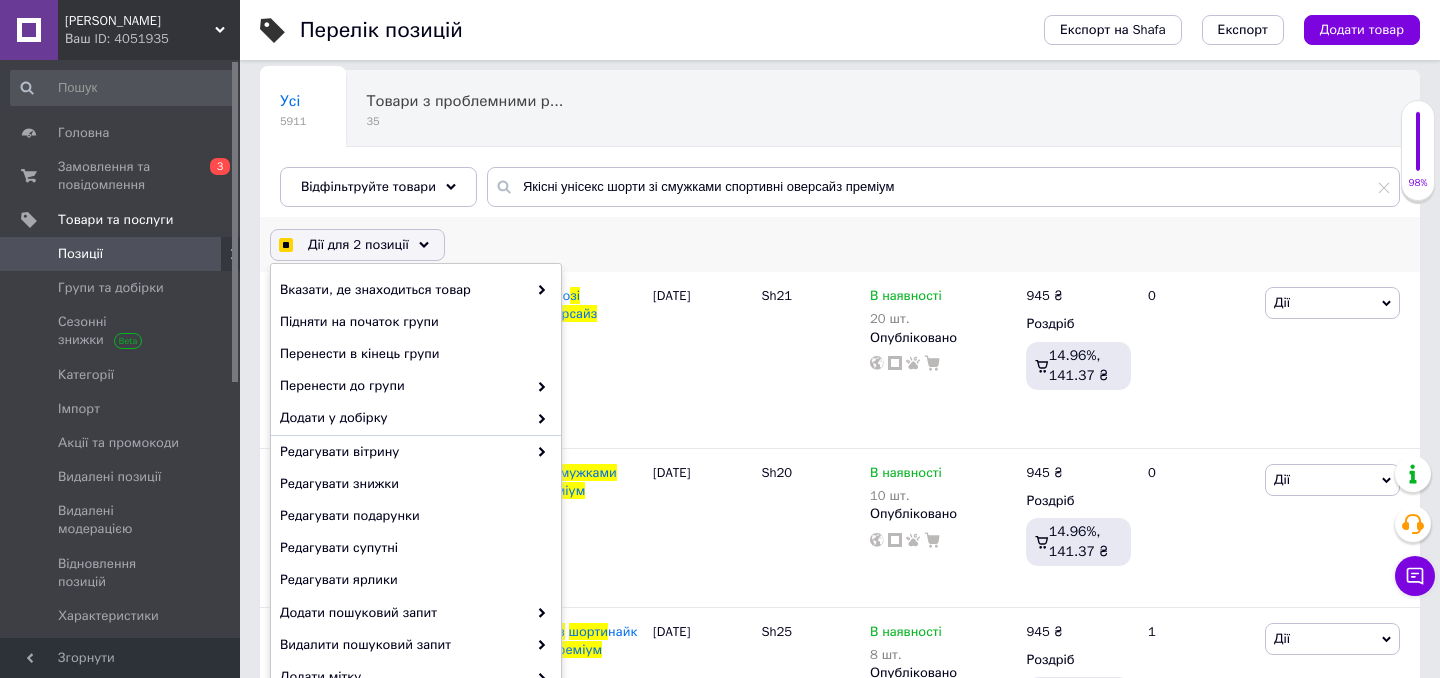 scroll, scrollTop: 194, scrollLeft: 0, axis: vertical 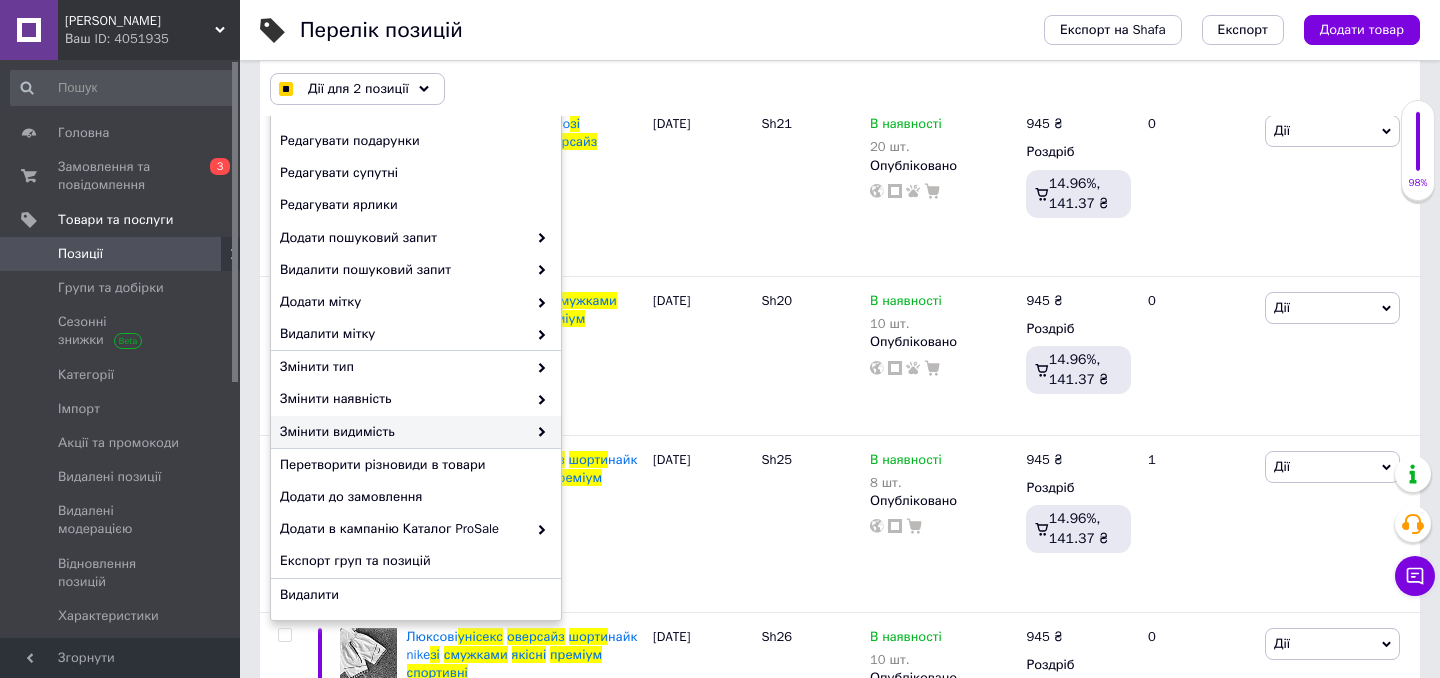 checkbox on "true" 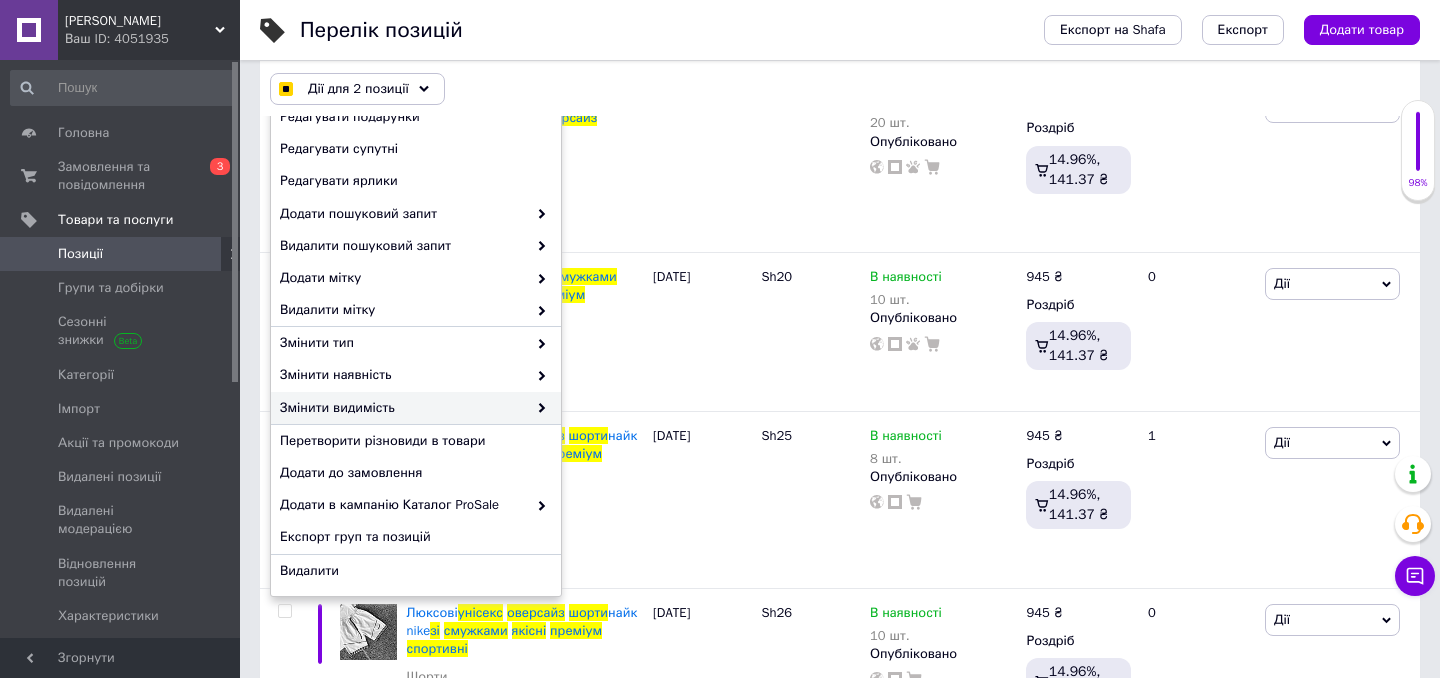 scroll, scrollTop: 358, scrollLeft: 0, axis: vertical 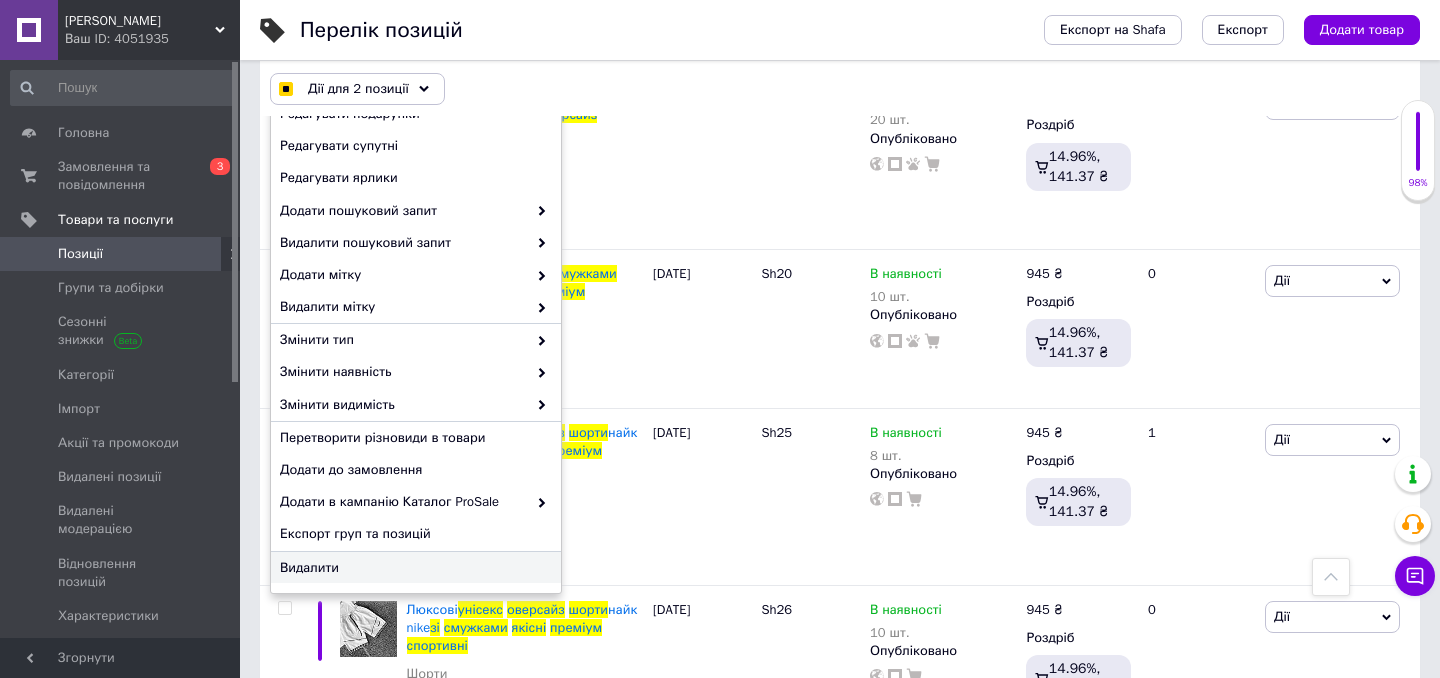 click on "Видалити" at bounding box center [416, 568] 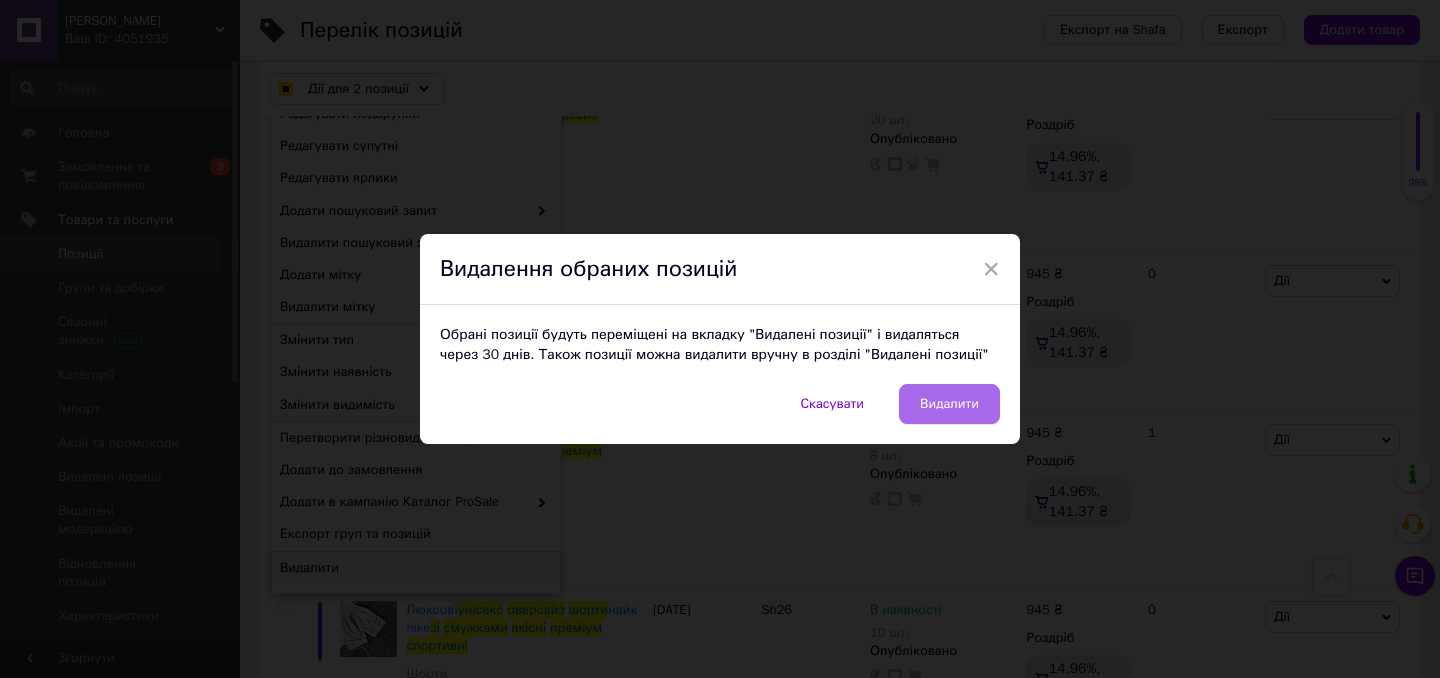 click on "Видалити" at bounding box center (949, 404) 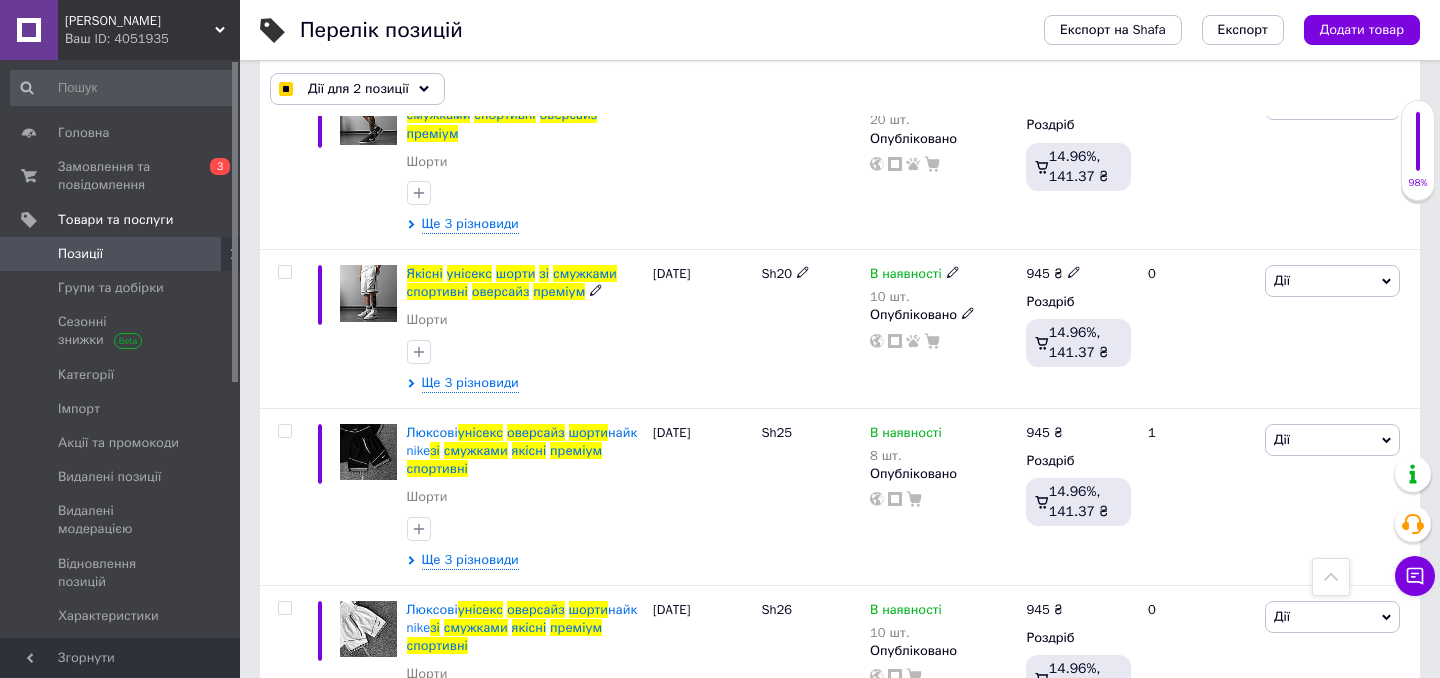 checkbox on "false" 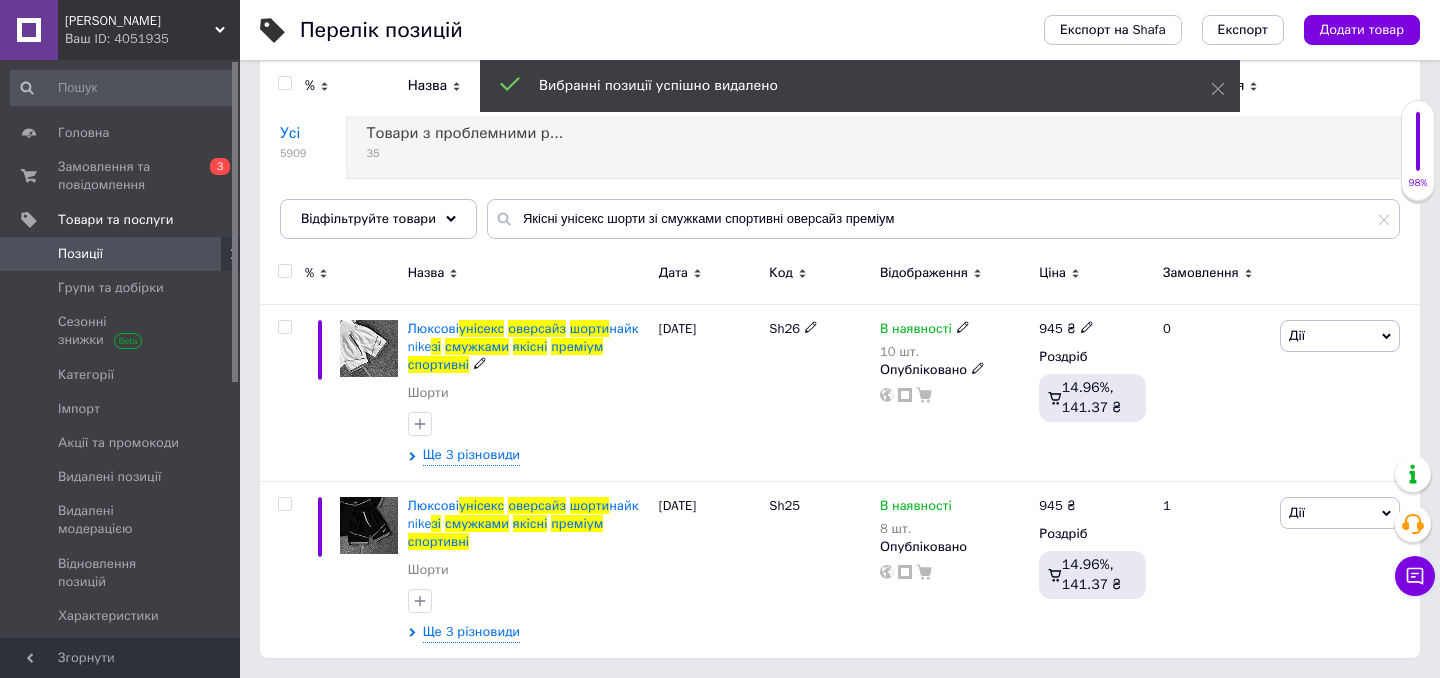 scroll, scrollTop: 126, scrollLeft: 0, axis: vertical 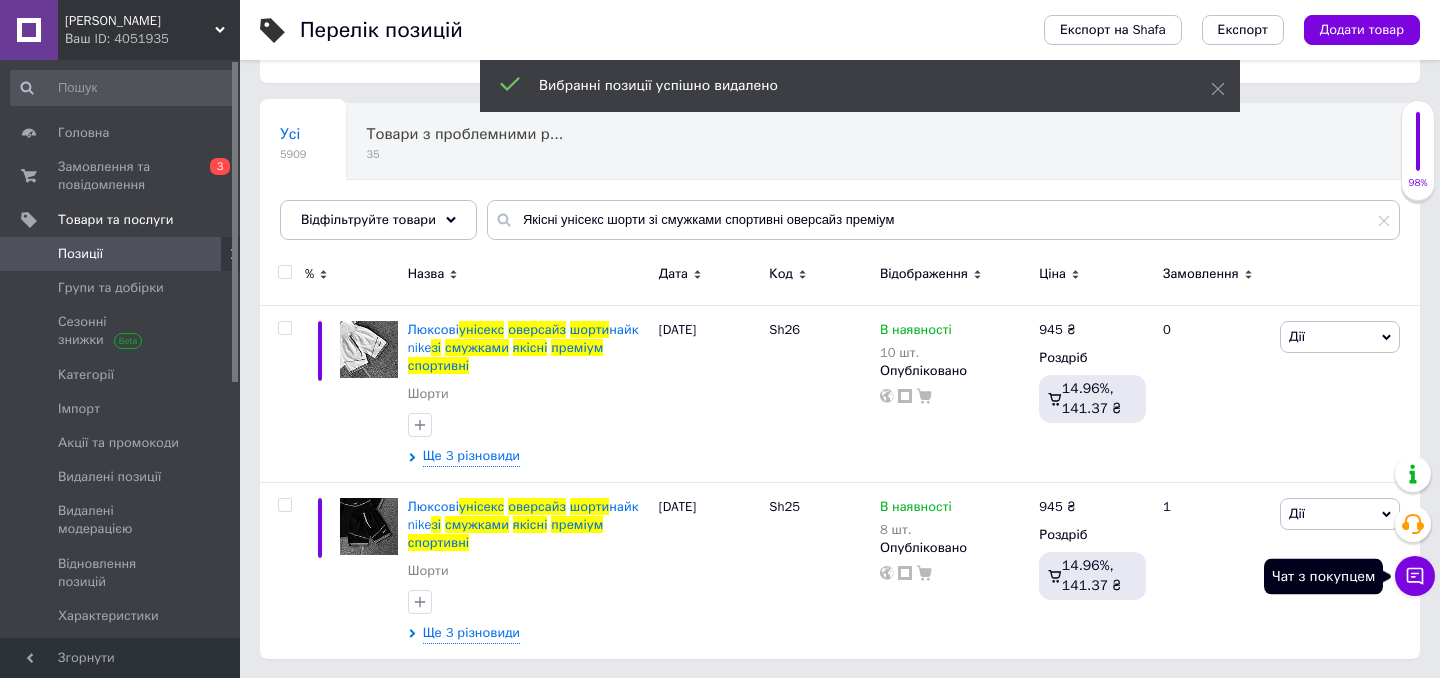 click on "Чат з покупцем" at bounding box center (1415, 576) 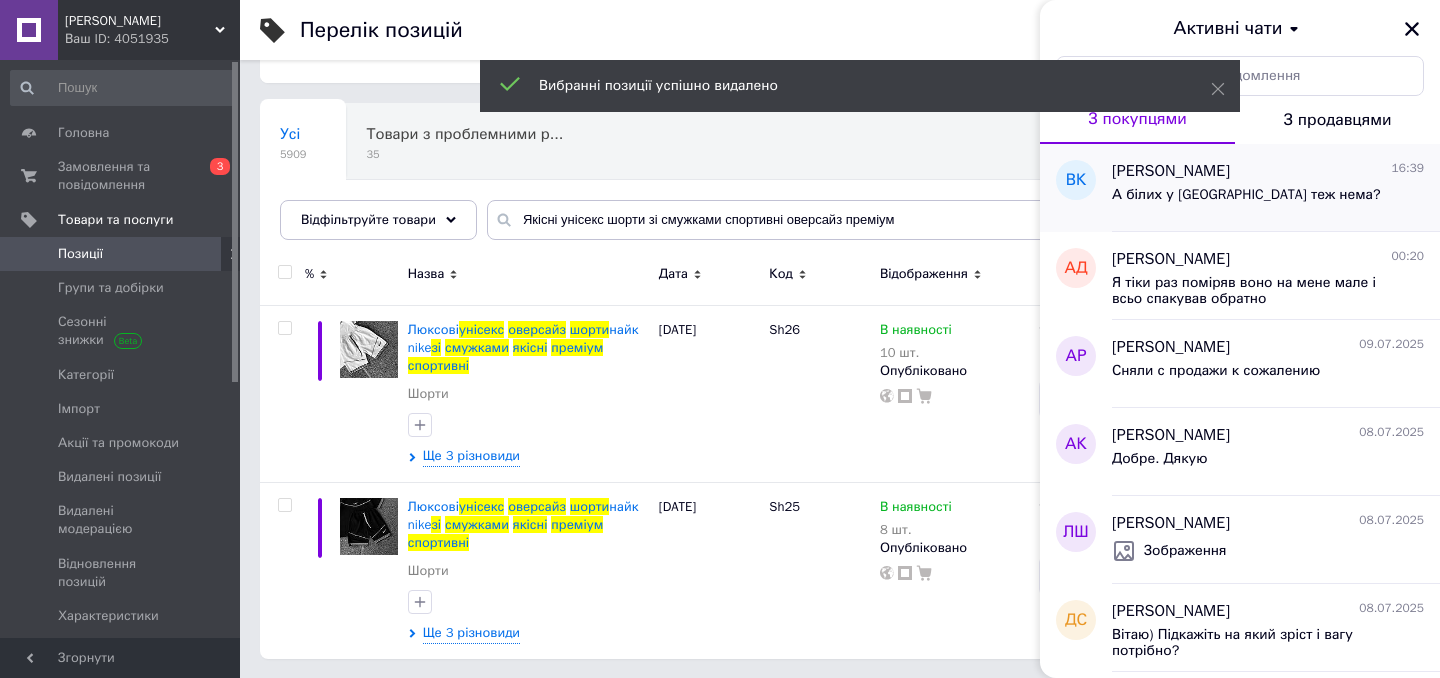 click on "[PERSON_NAME]" at bounding box center [1171, 171] 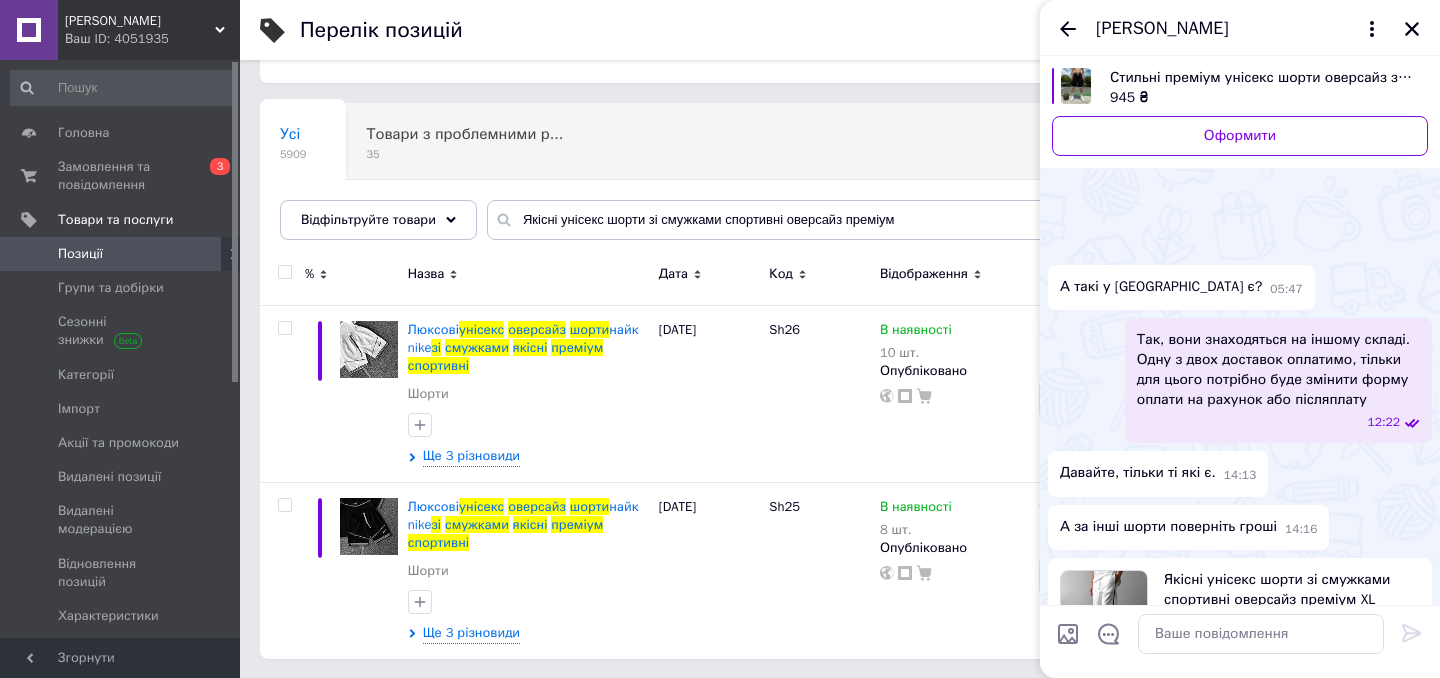 scroll, scrollTop: 741, scrollLeft: 0, axis: vertical 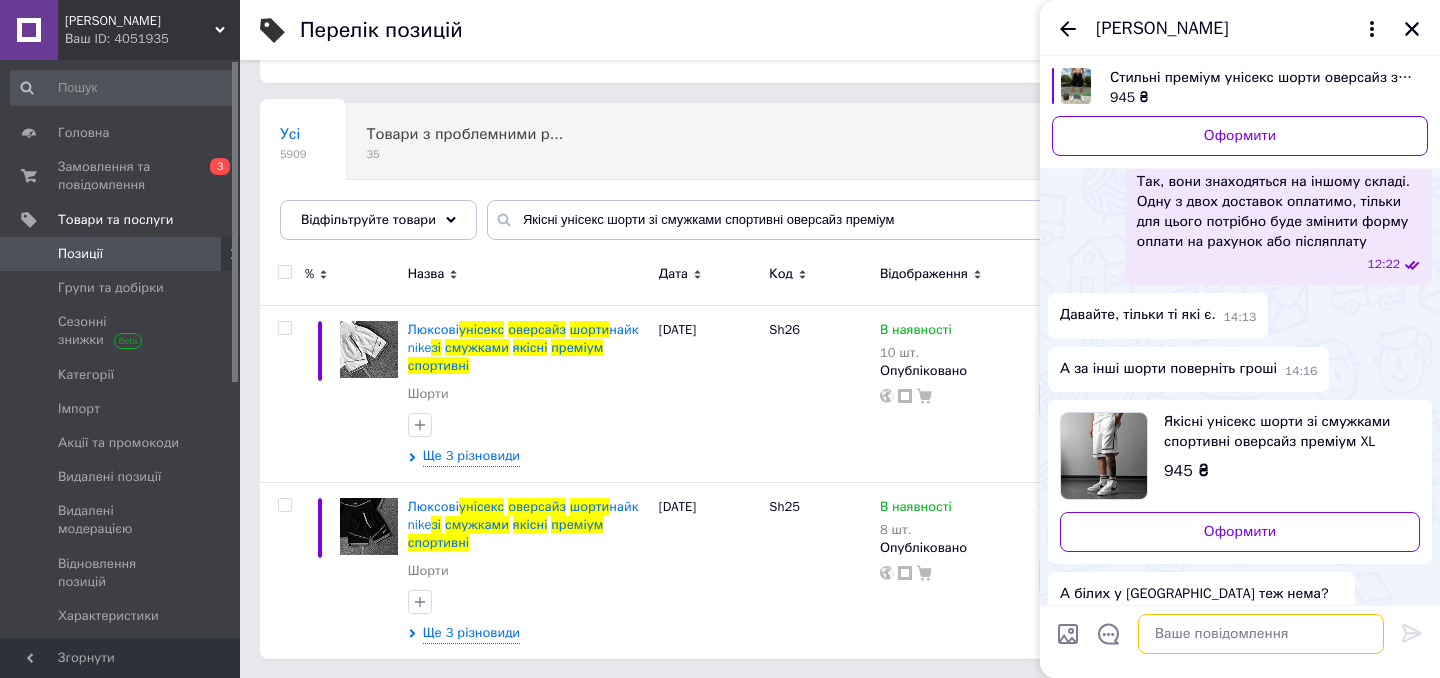 click at bounding box center (1261, 634) 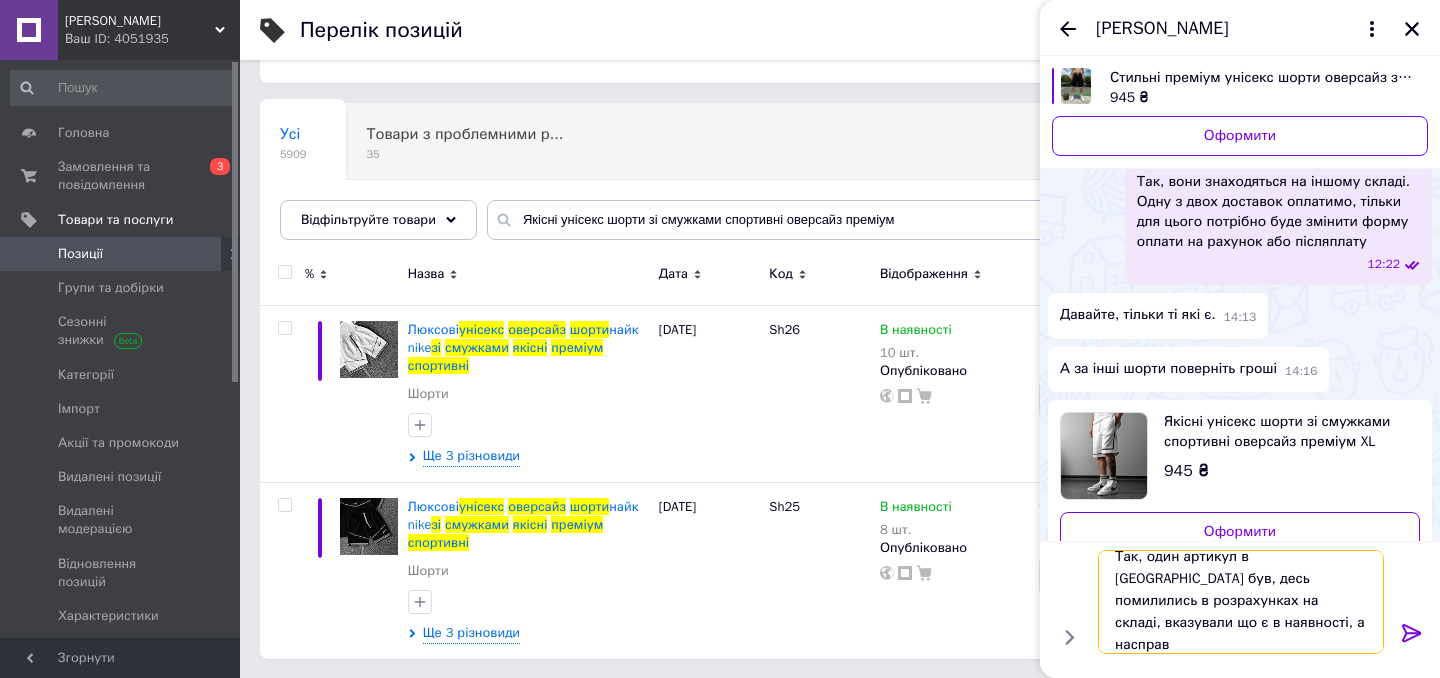 scroll, scrollTop: 2, scrollLeft: 0, axis: vertical 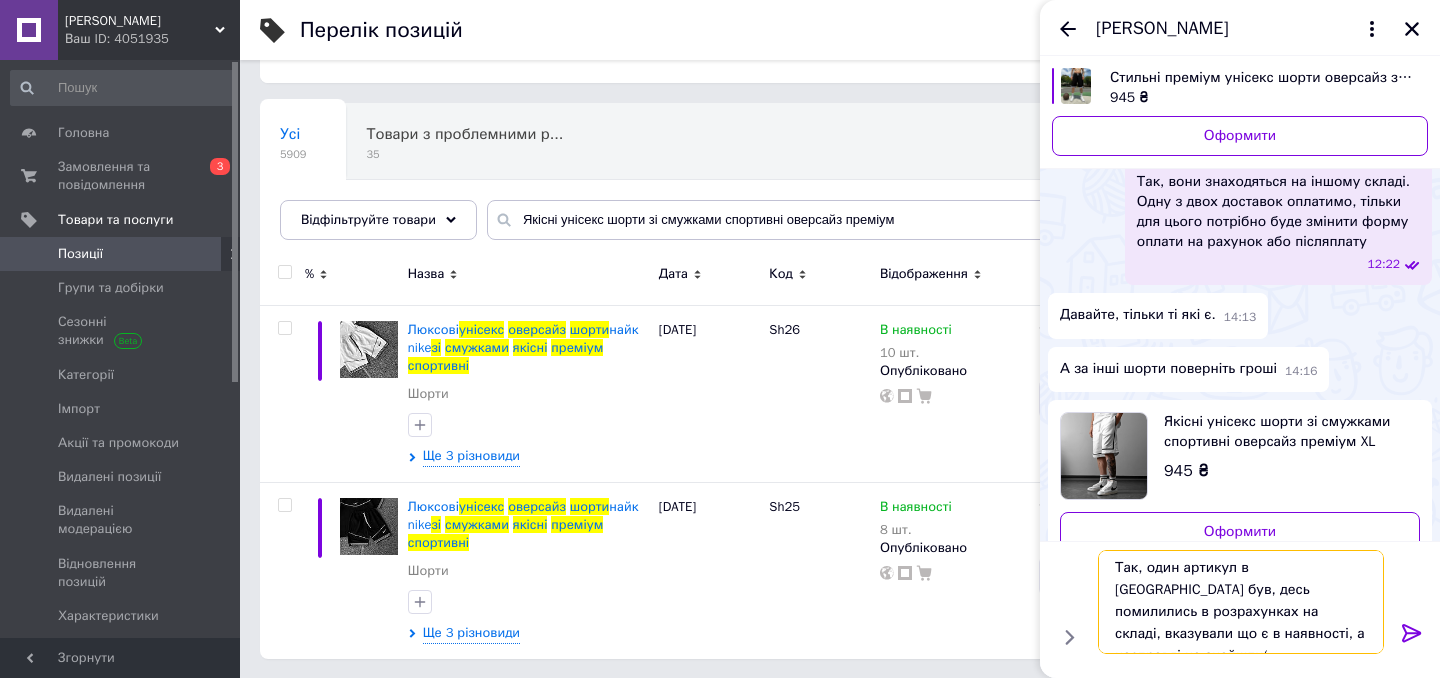 type on "Так, один артикул в [GEOGRAPHIC_DATA] був, десь помилились в розрахунках на складі, вказували що є в наявності, а насправді не знайшли(" 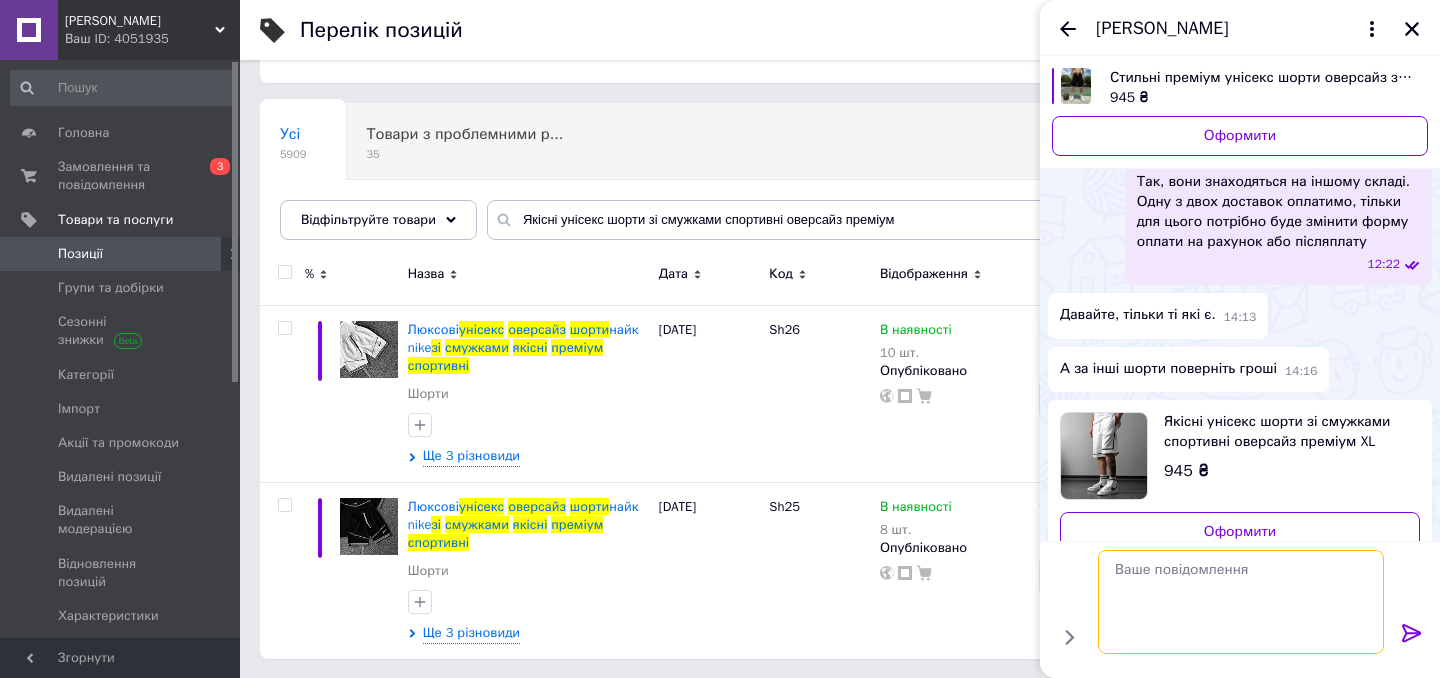 scroll, scrollTop: 0, scrollLeft: 0, axis: both 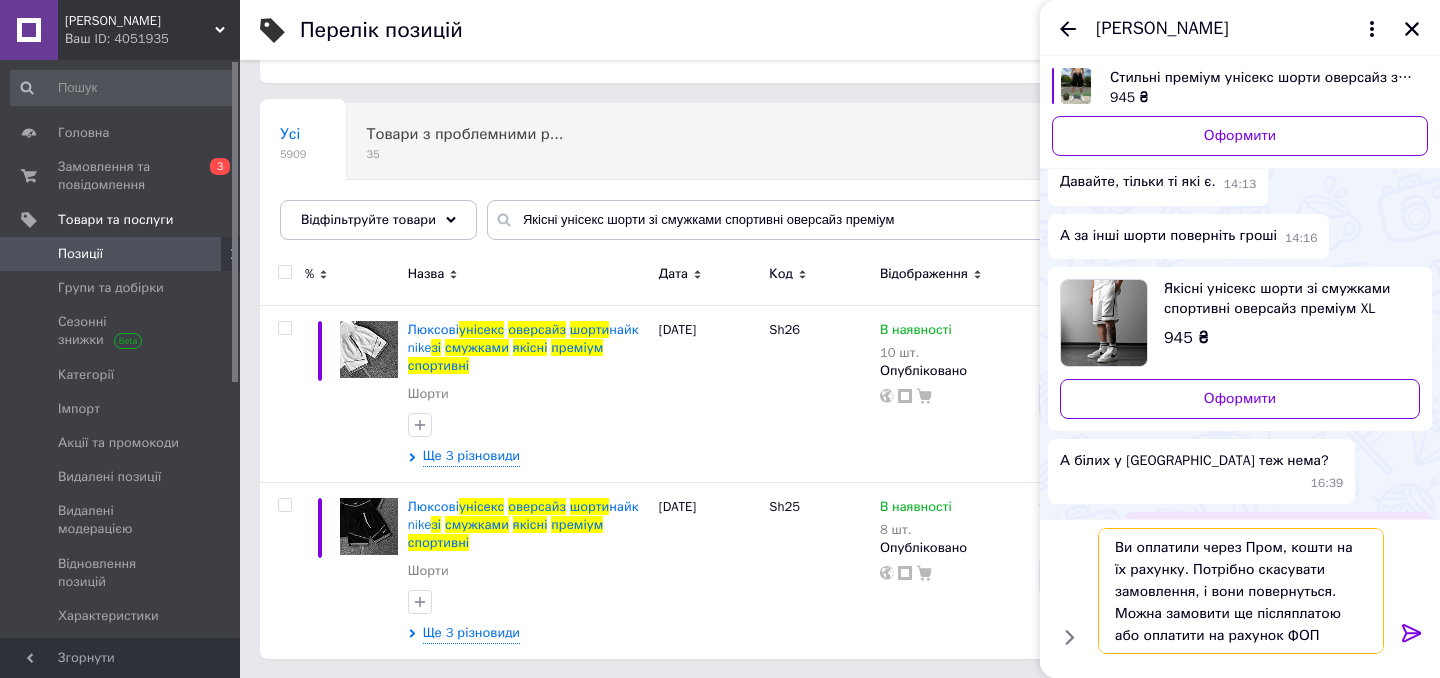 type on "Ви оплатили через Пром, кошти на їх рахунку. Потрібно скасувати замовлення, і вони повернуться. Можна замовити ще післяплатою або оплатити на рахунок ФОП" 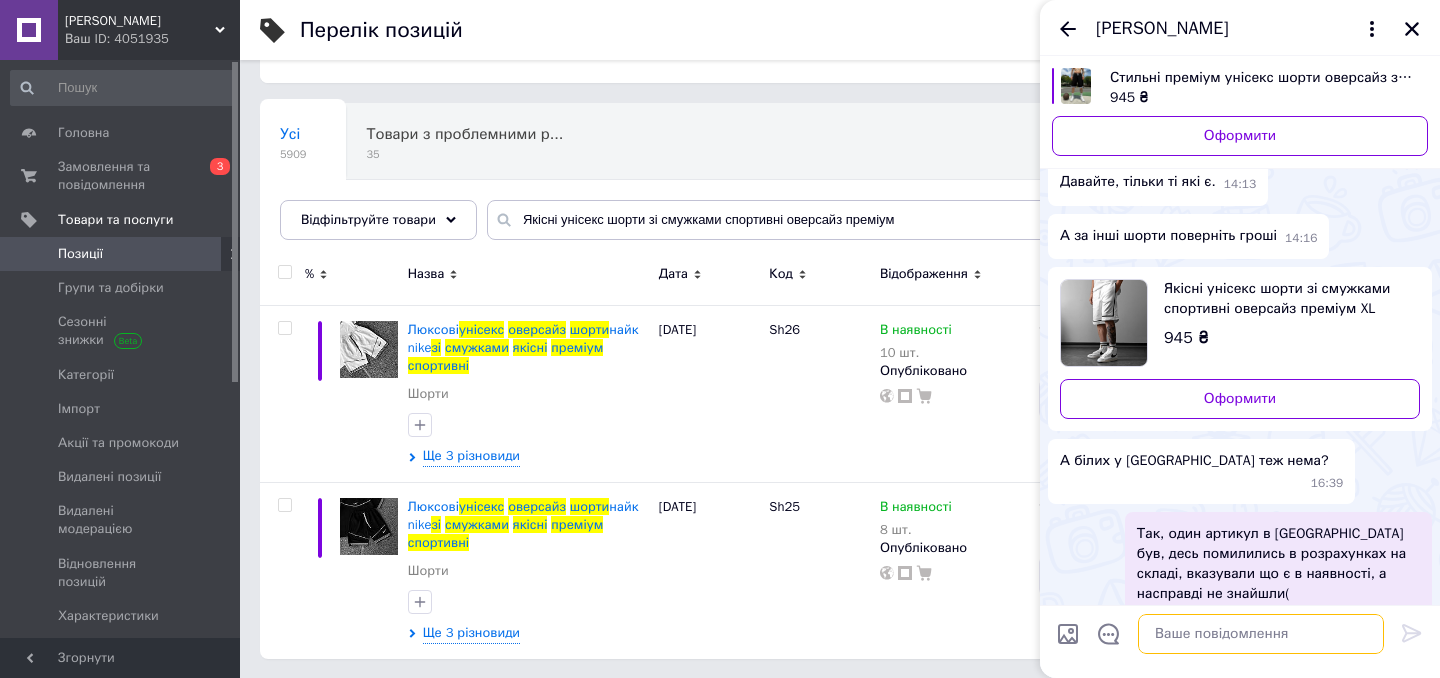 scroll, scrollTop: 1027, scrollLeft: 0, axis: vertical 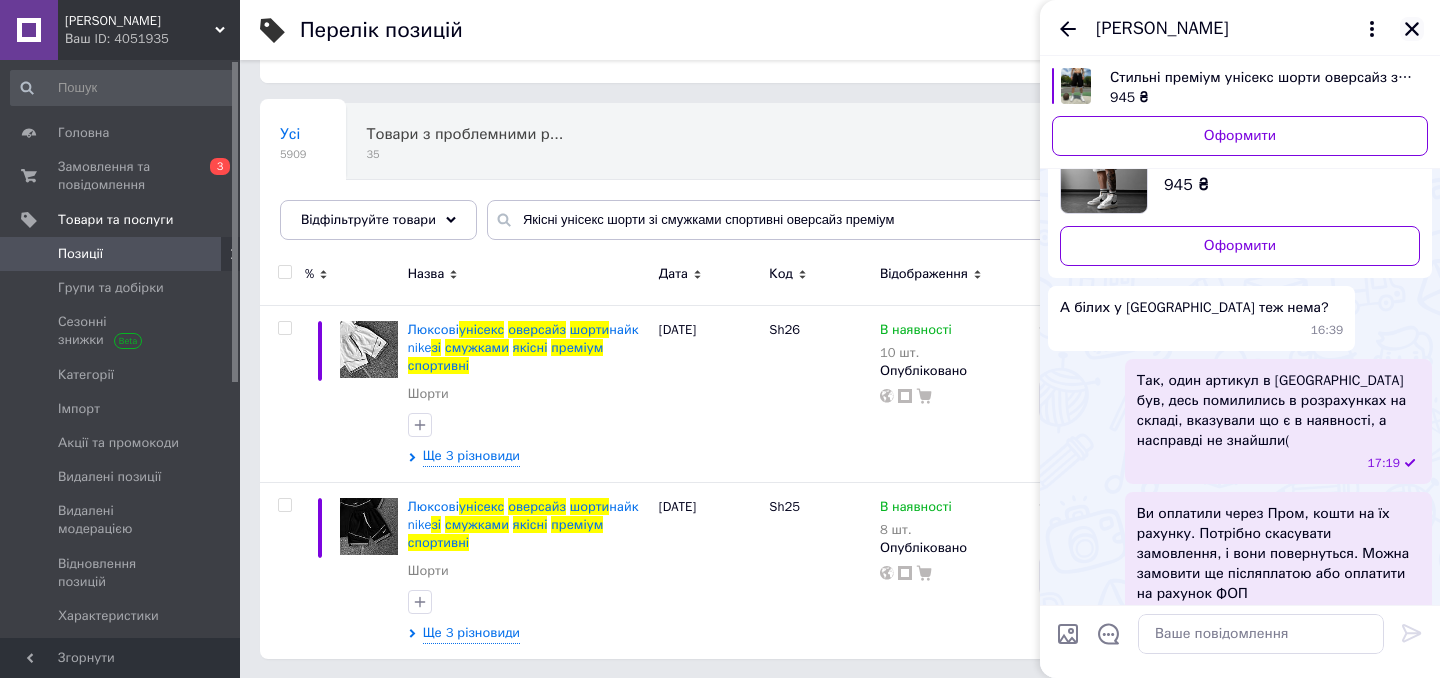 click 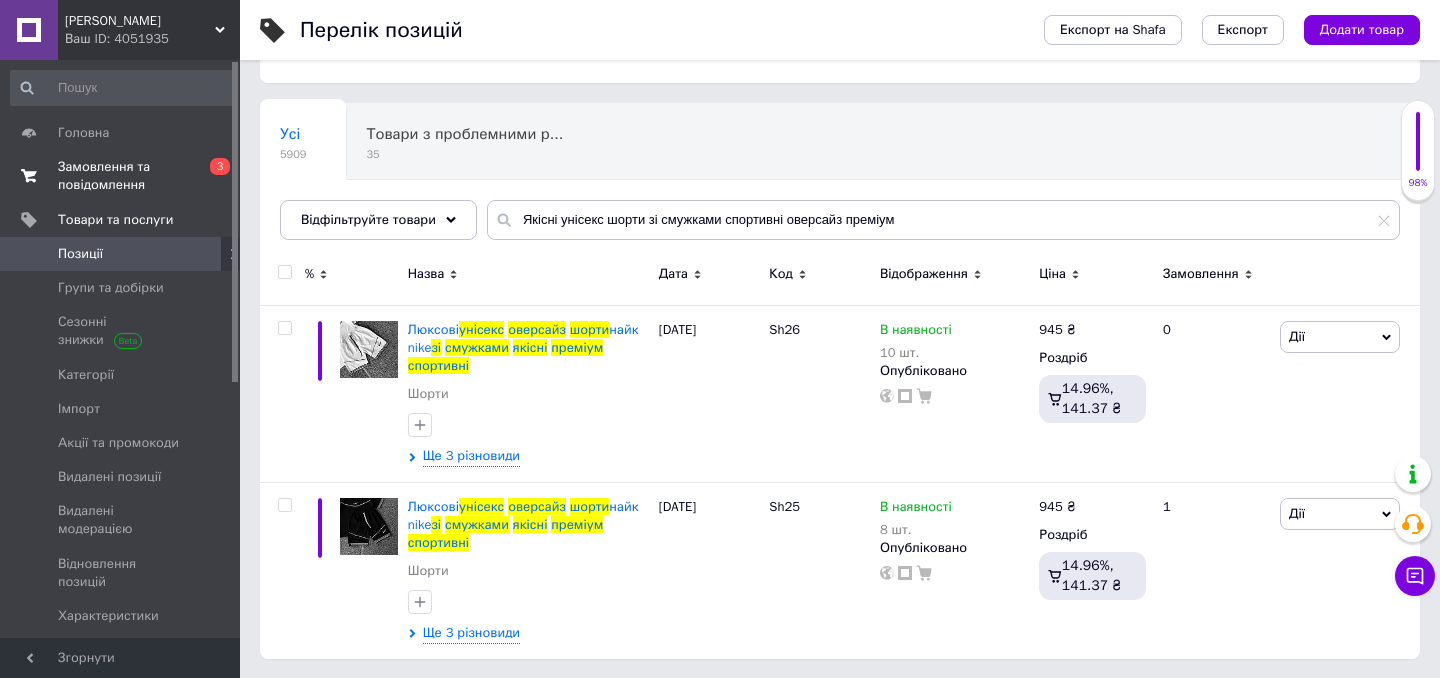 click on "Замовлення та повідомлення" at bounding box center [121, 176] 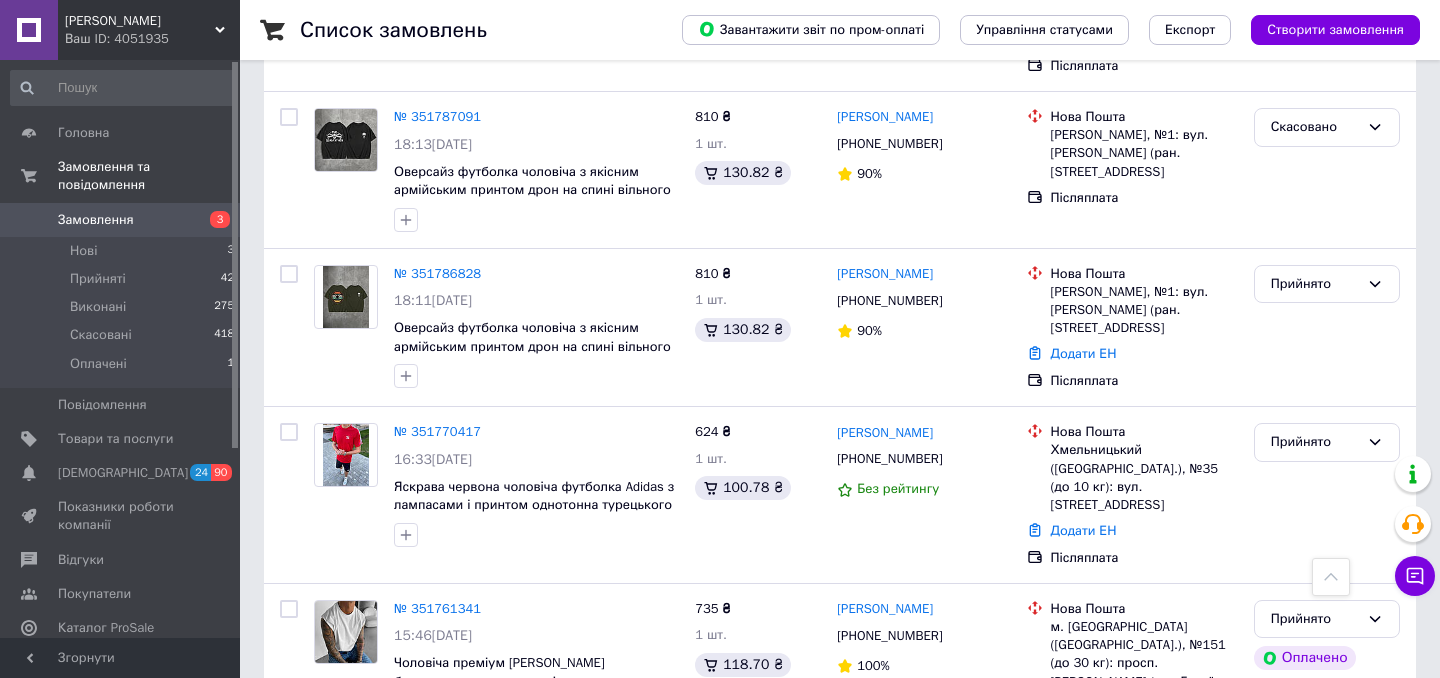 scroll, scrollTop: 1499, scrollLeft: 0, axis: vertical 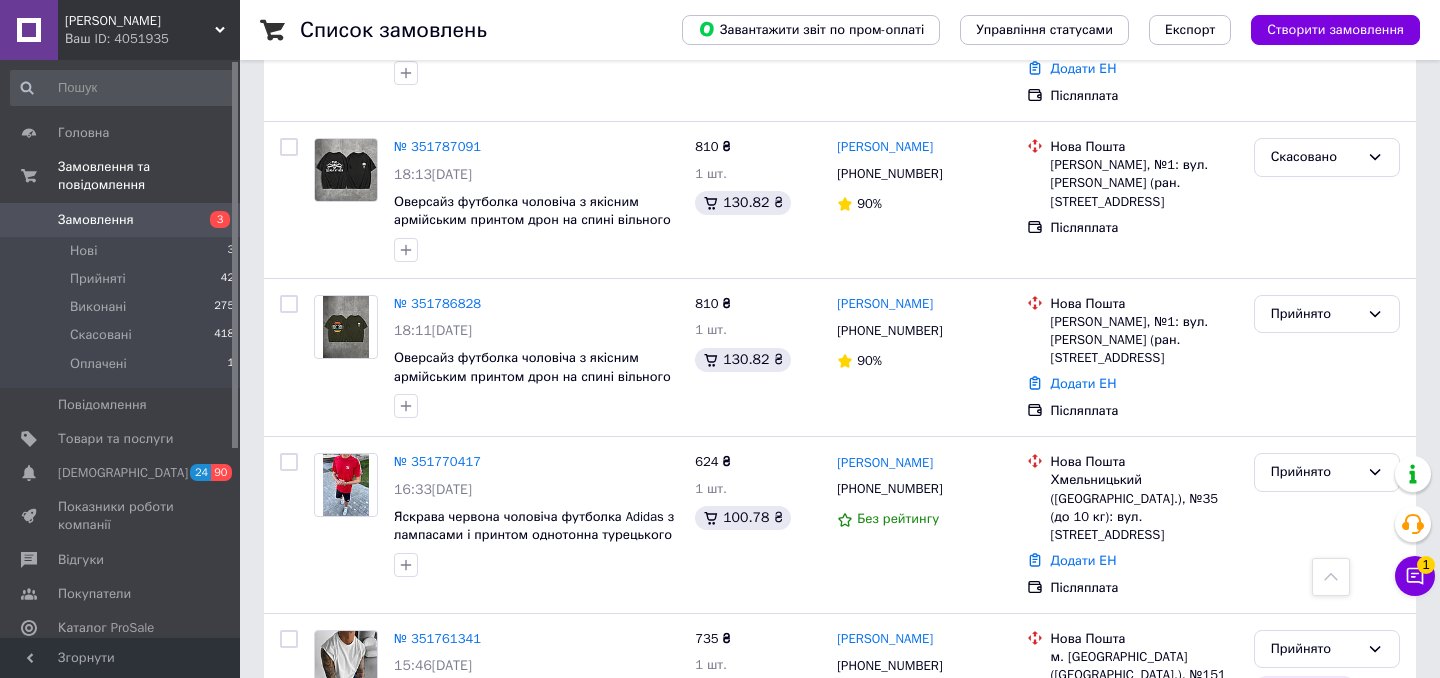click on "[PERSON_NAME]" at bounding box center [140, 21] 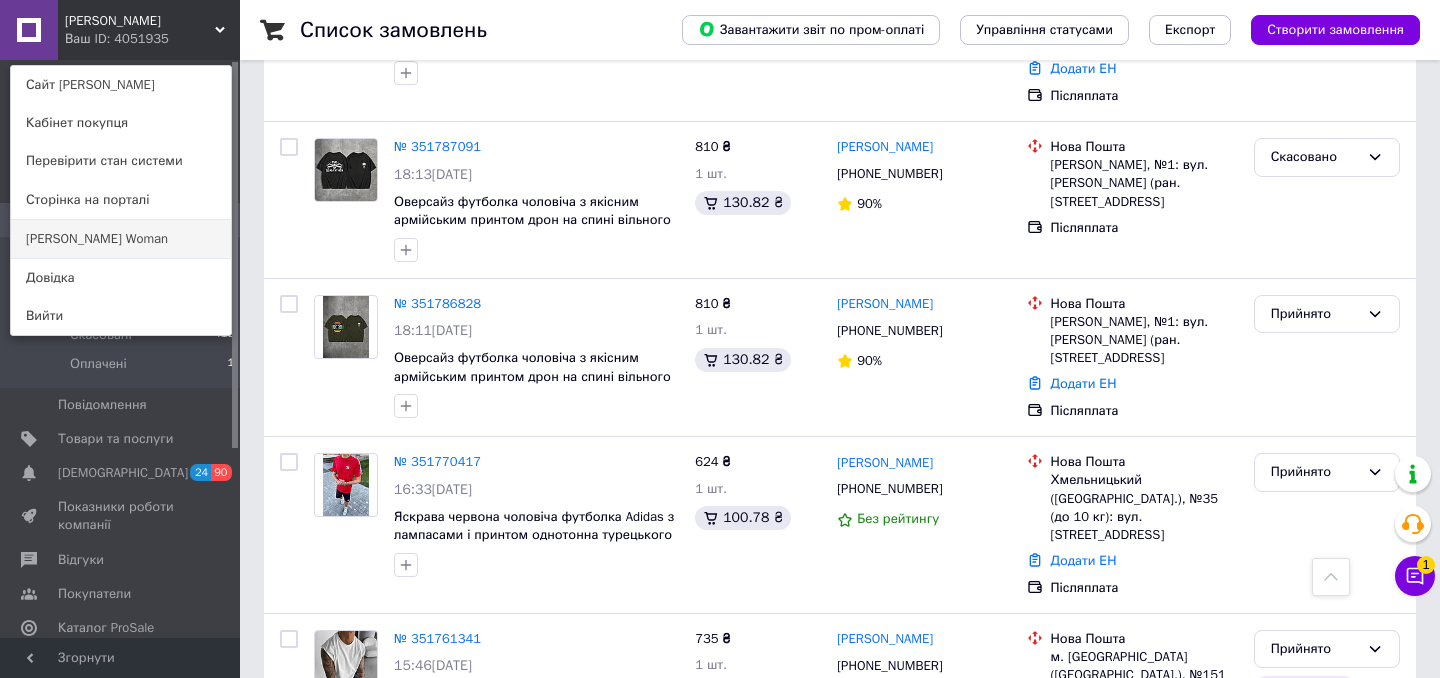 click on "[PERSON_NAME] Woman" at bounding box center [121, 239] 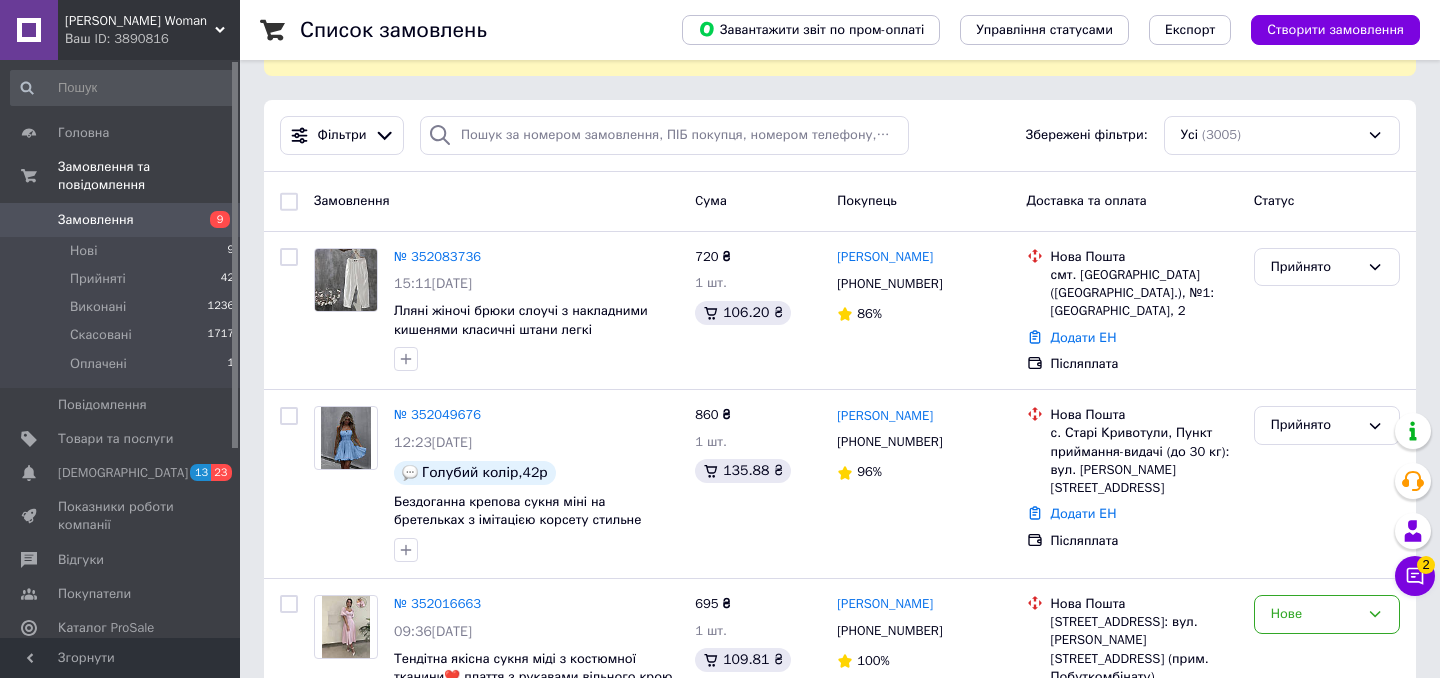 scroll, scrollTop: 124, scrollLeft: 0, axis: vertical 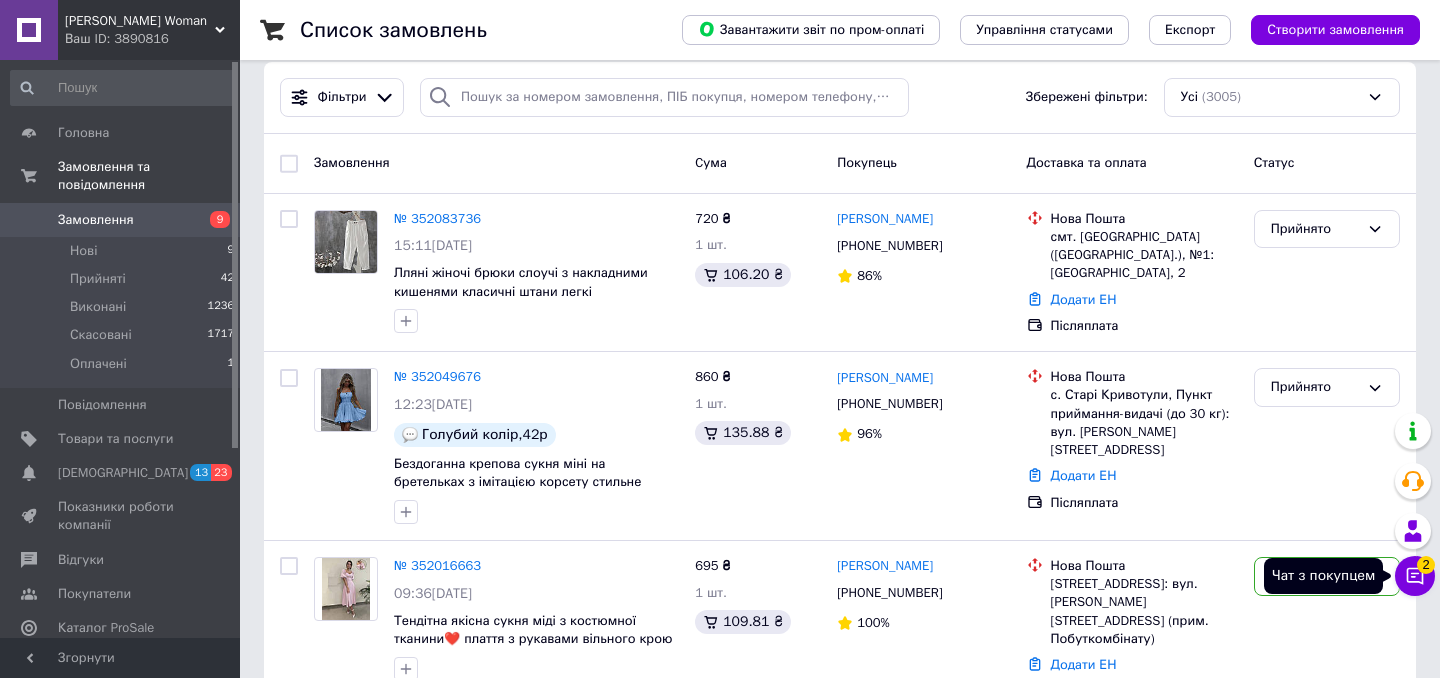click 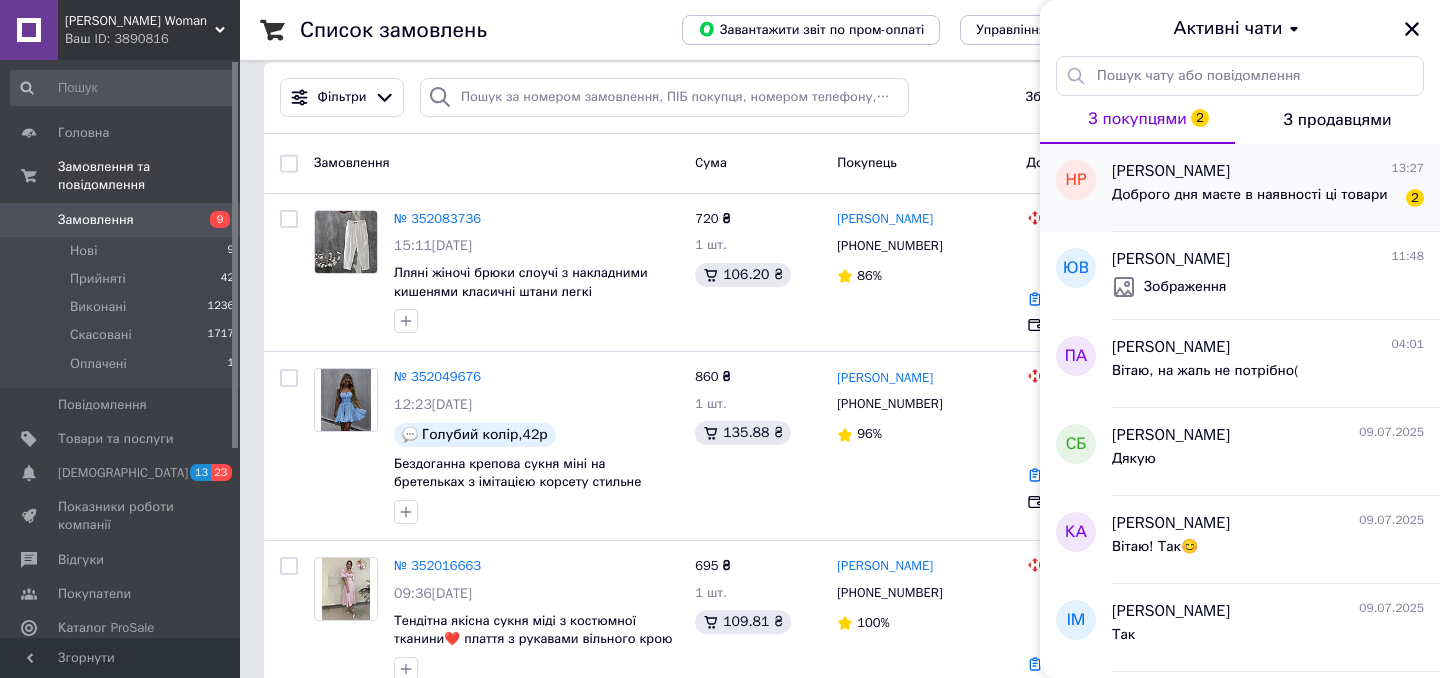 click on "Доброго дня маєте в наявності ці товари" at bounding box center [1250, 195] 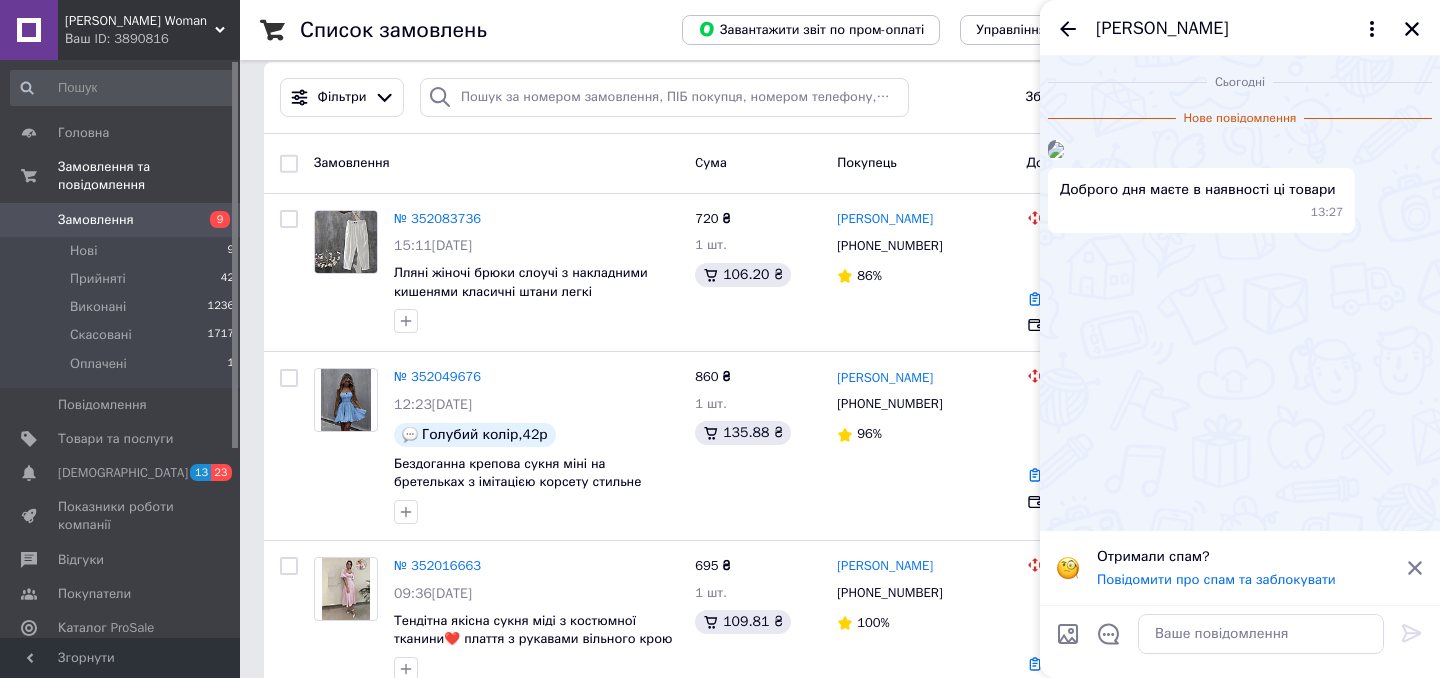 click at bounding box center [1056, 150] 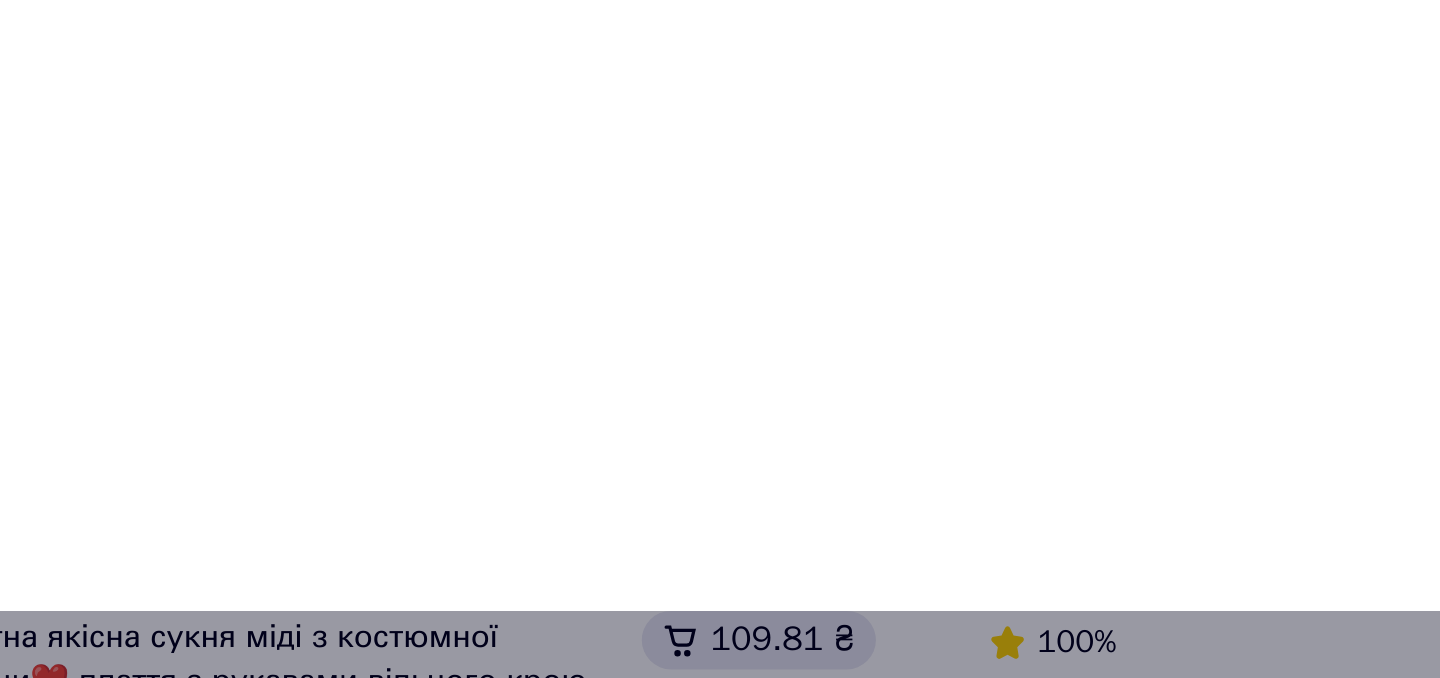 scroll, scrollTop: 123, scrollLeft: 0, axis: vertical 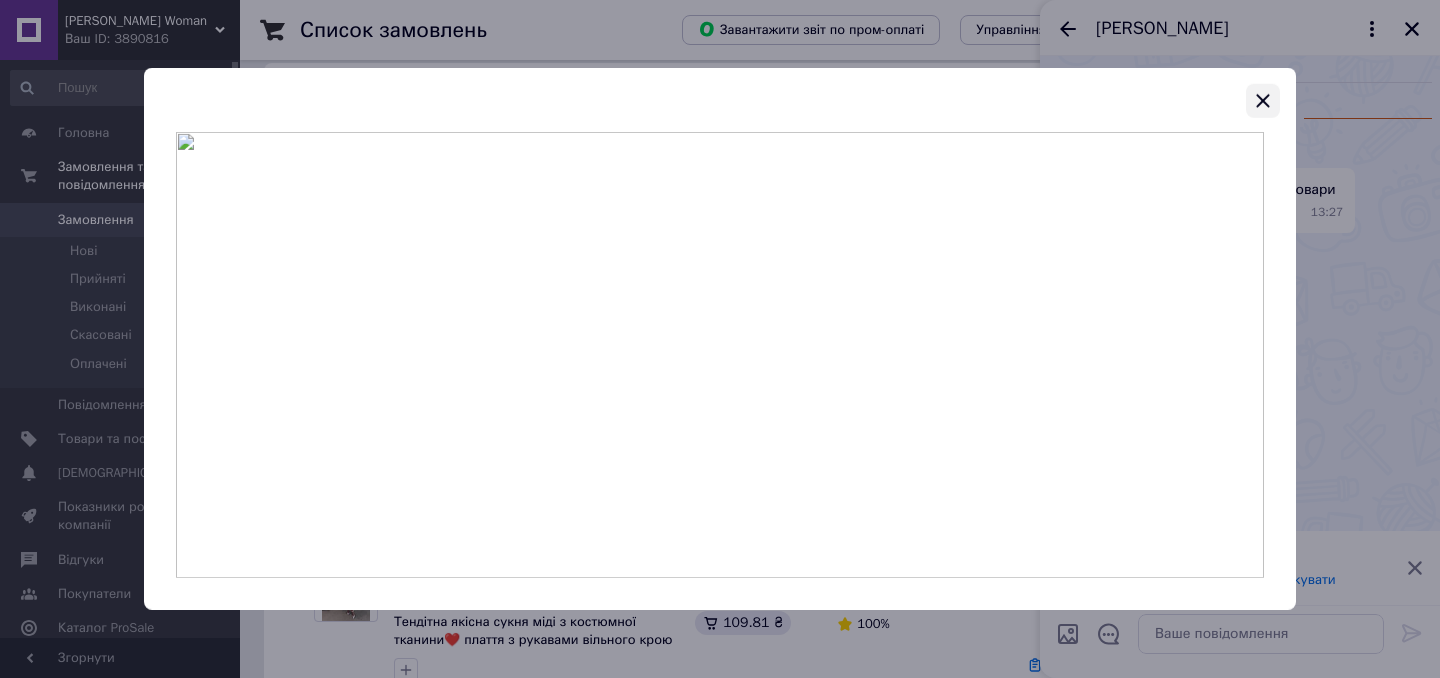 click 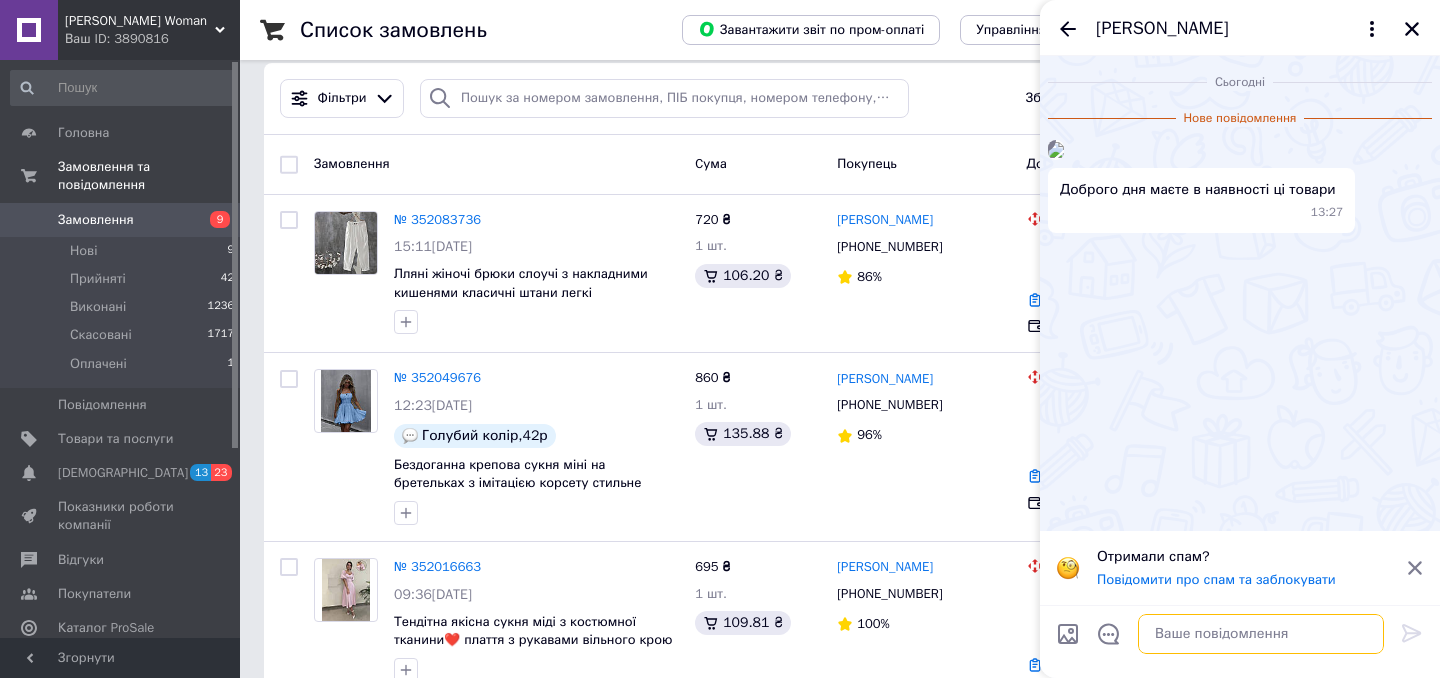 click at bounding box center (1261, 634) 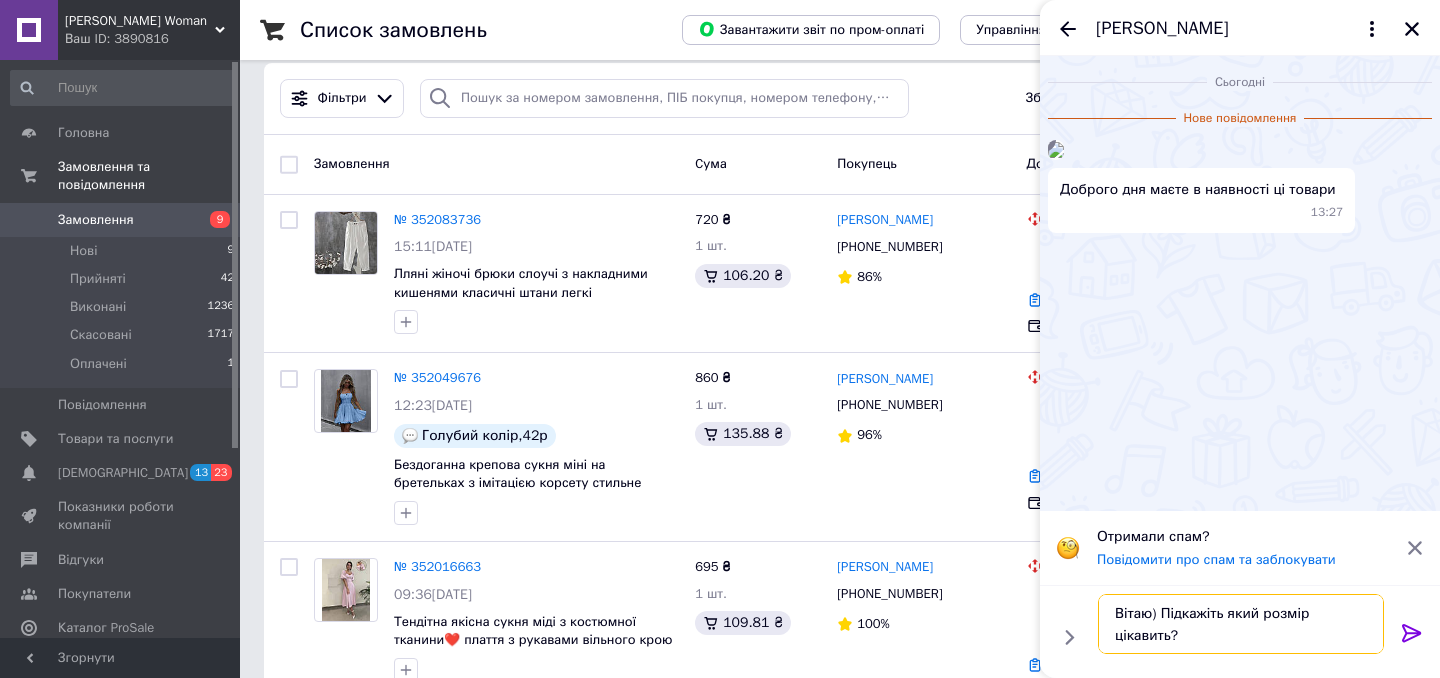 type on "Вітаю) Підкажіть який розмір цікавить?" 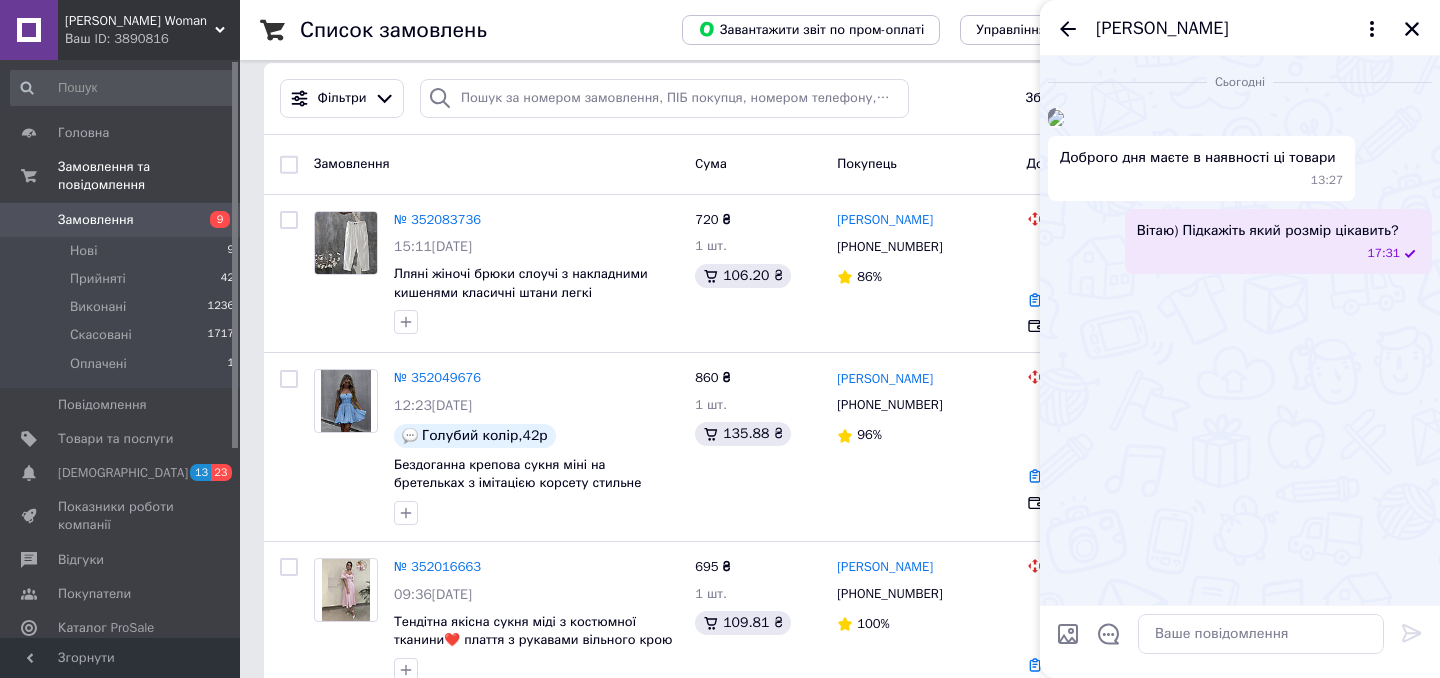 click at bounding box center [1412, 29] 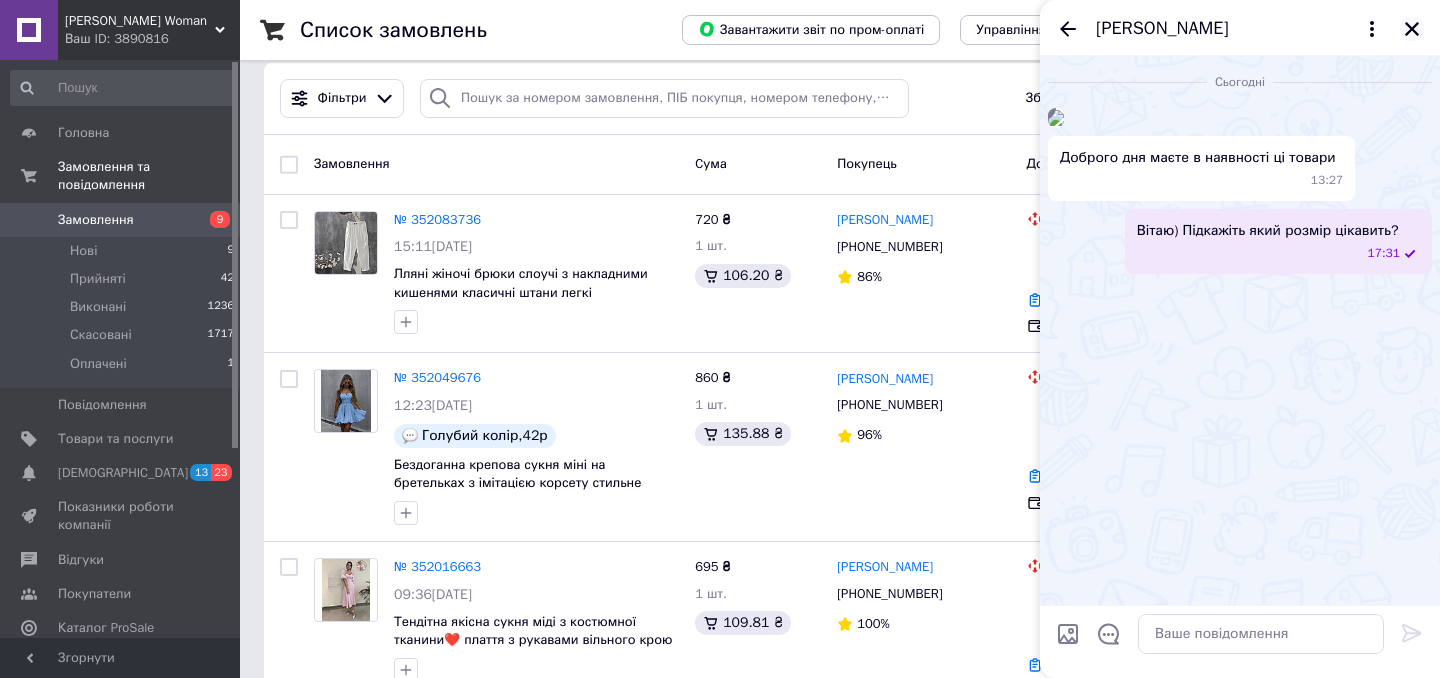 click 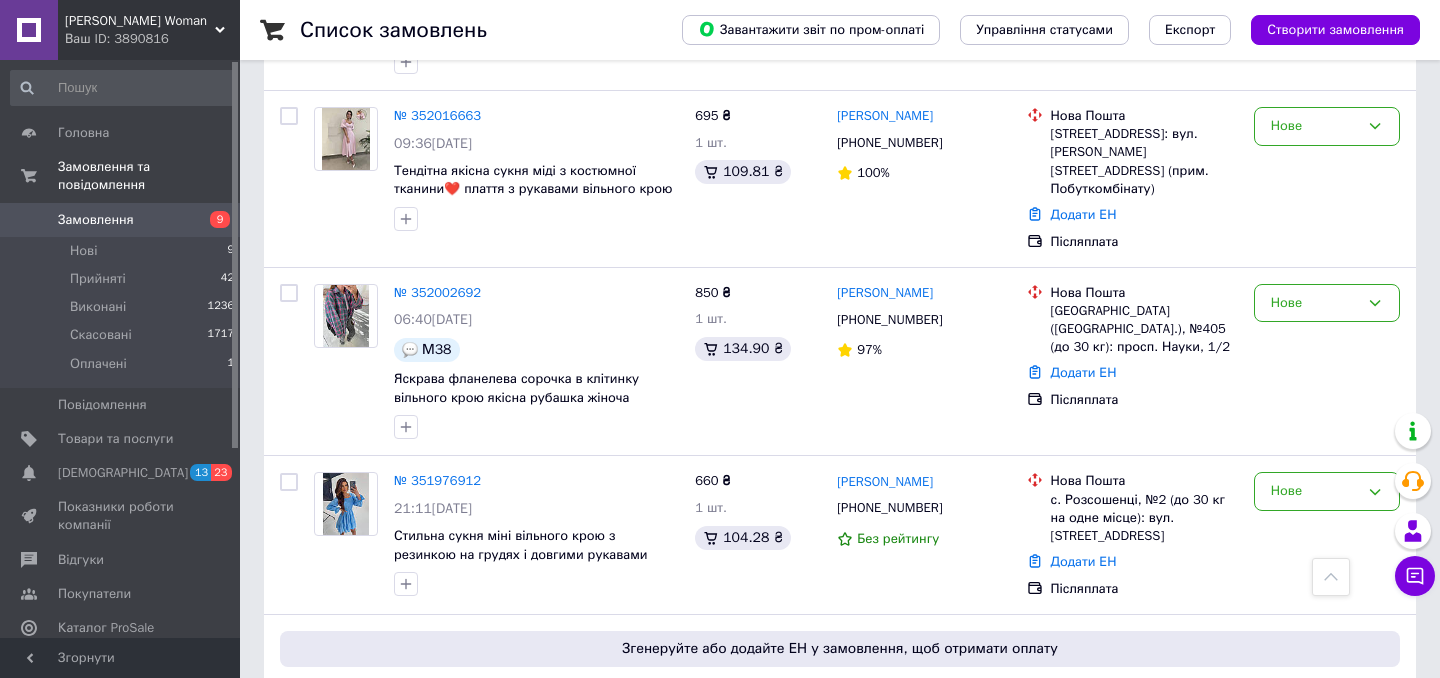 scroll, scrollTop: 623, scrollLeft: 0, axis: vertical 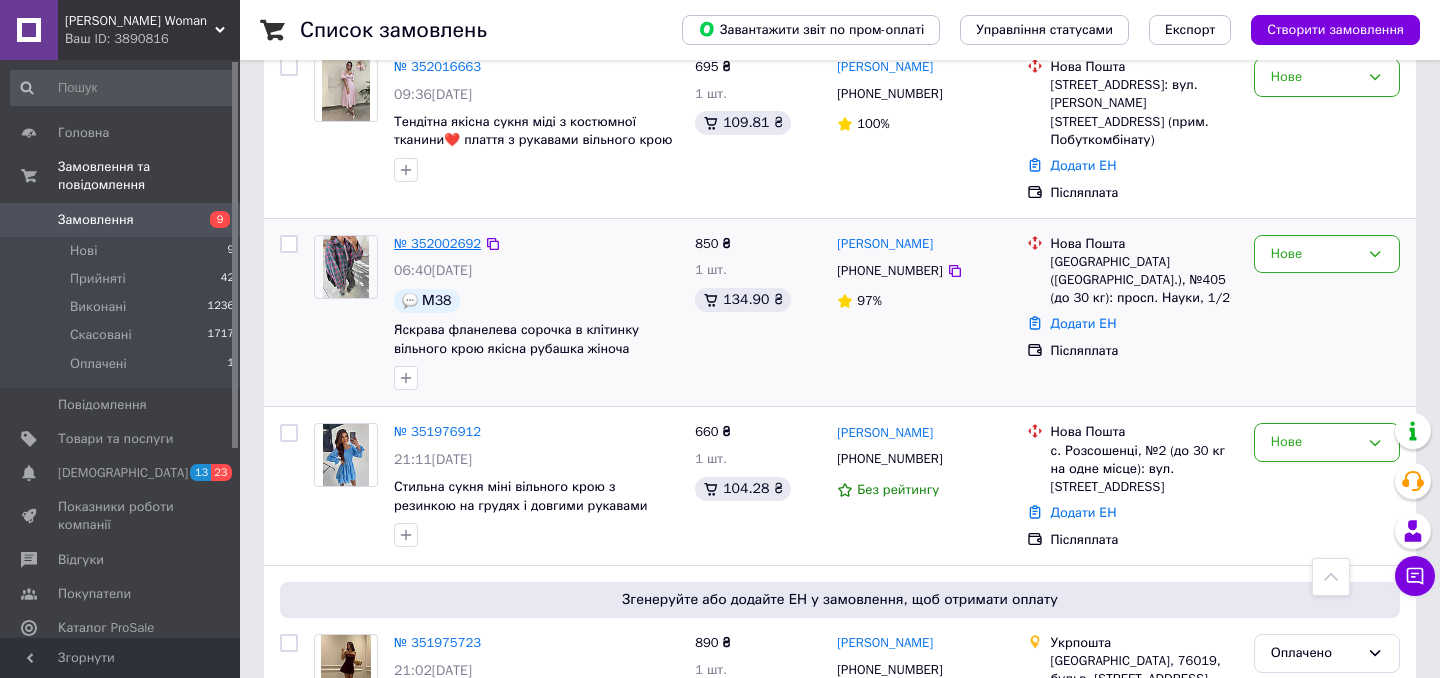 click on "№ 352002692" at bounding box center [437, 243] 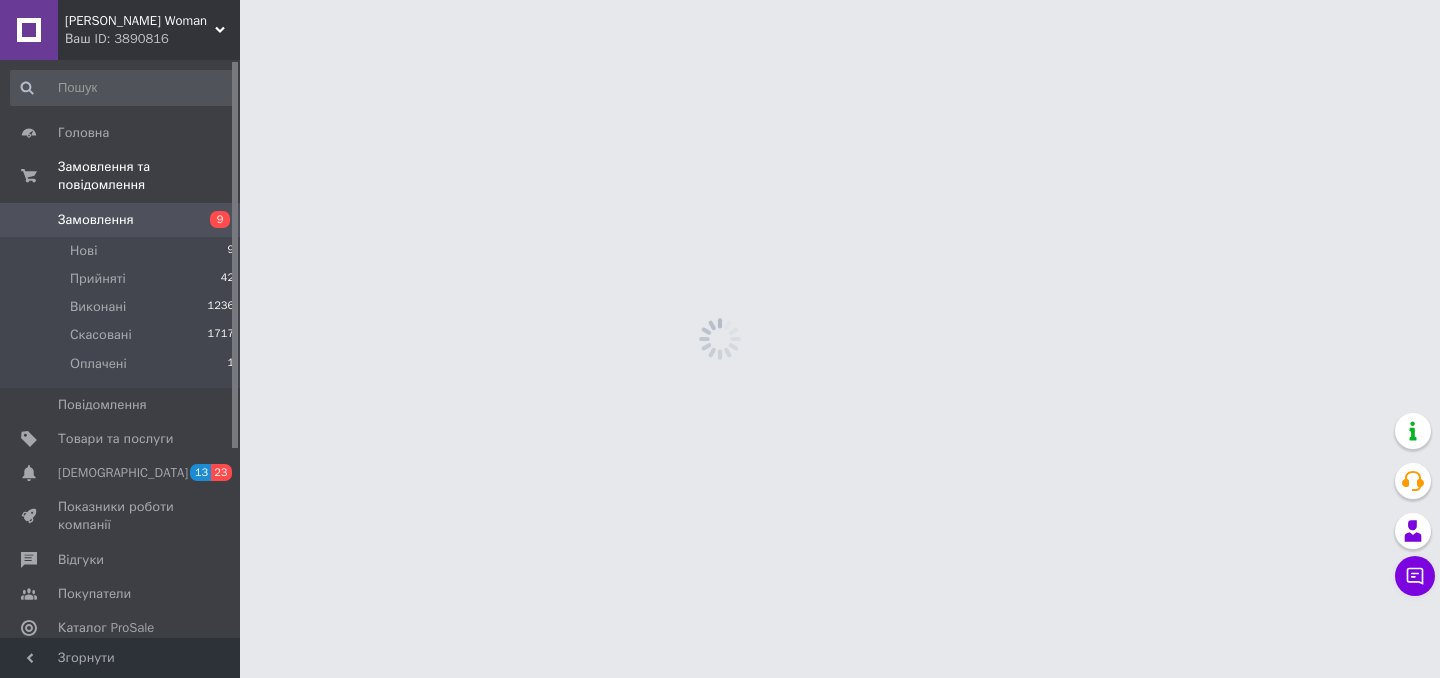 scroll, scrollTop: 0, scrollLeft: 0, axis: both 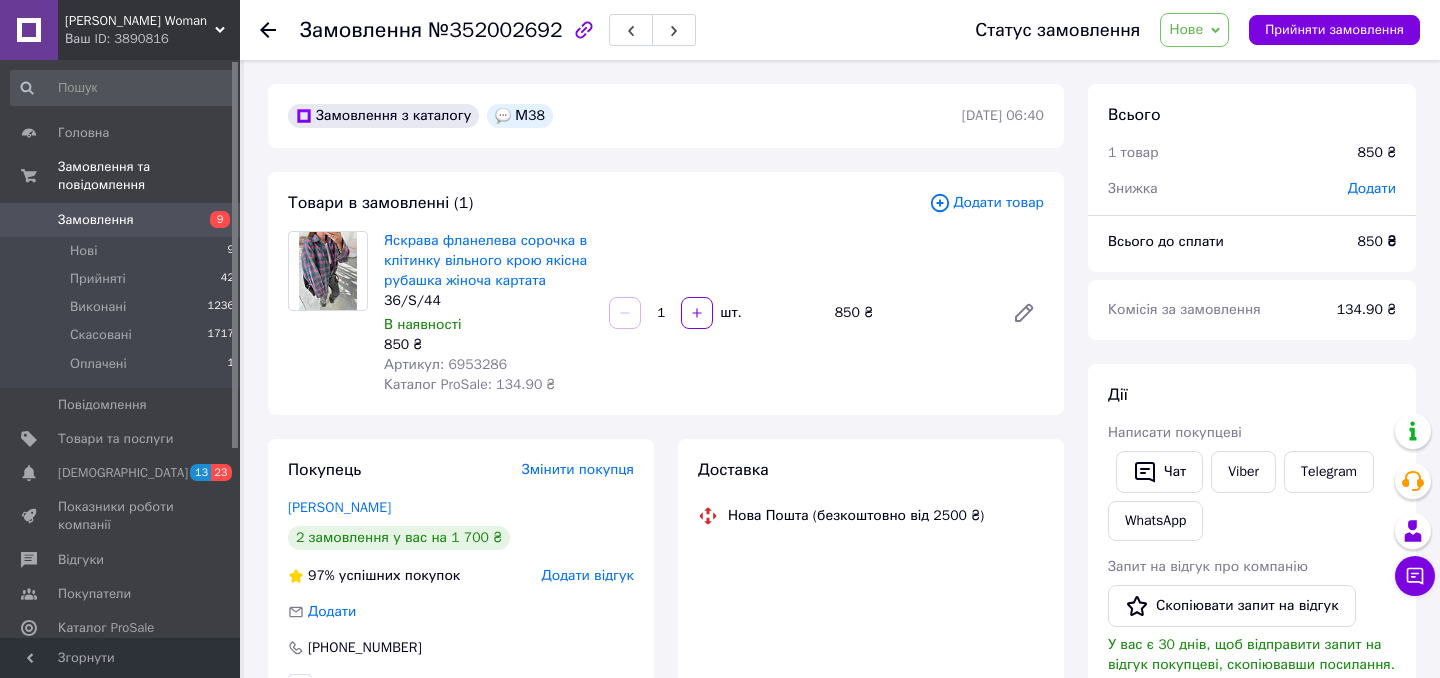 click on "Яскрава фланелева сорочка в клітинку вільного крою якісна рубашка жіноча картата" at bounding box center [488, 261] 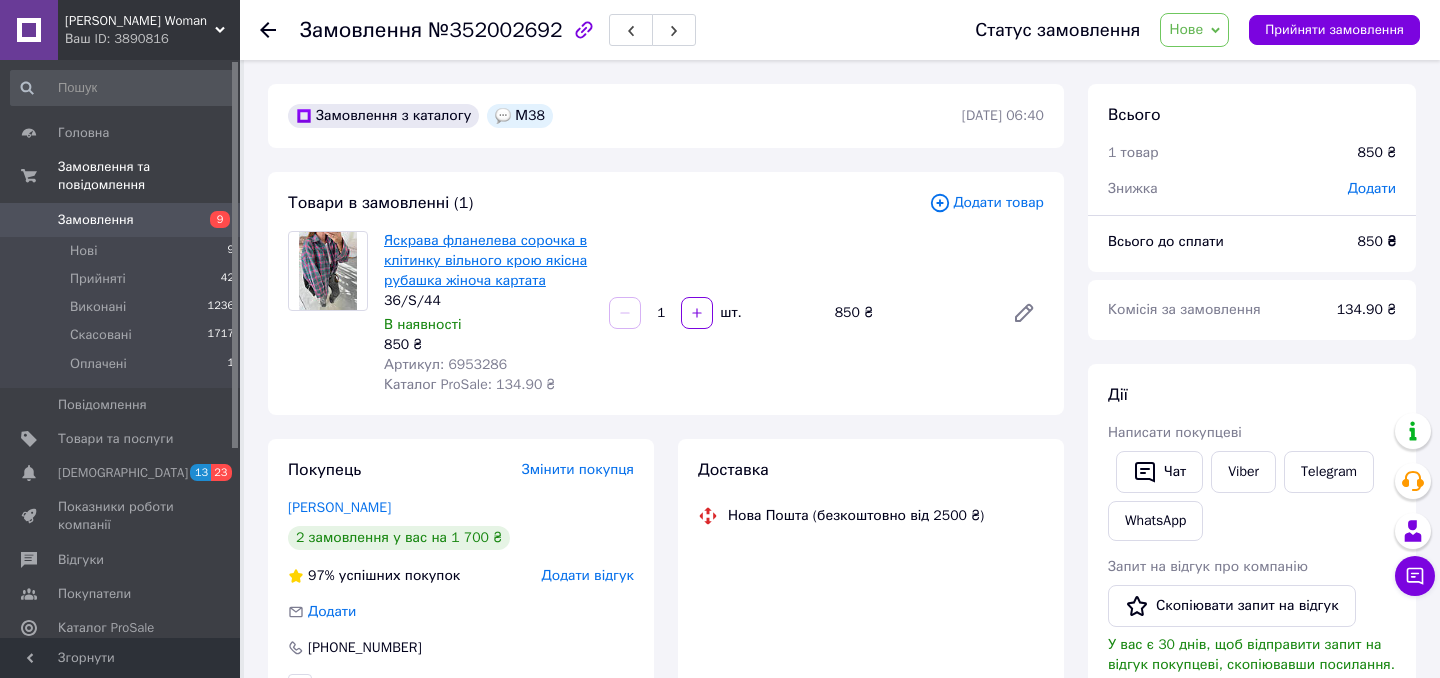 click on "Яскрава фланелева сорочка в клітинку вільного крою якісна рубашка жіноча картата" at bounding box center (485, 260) 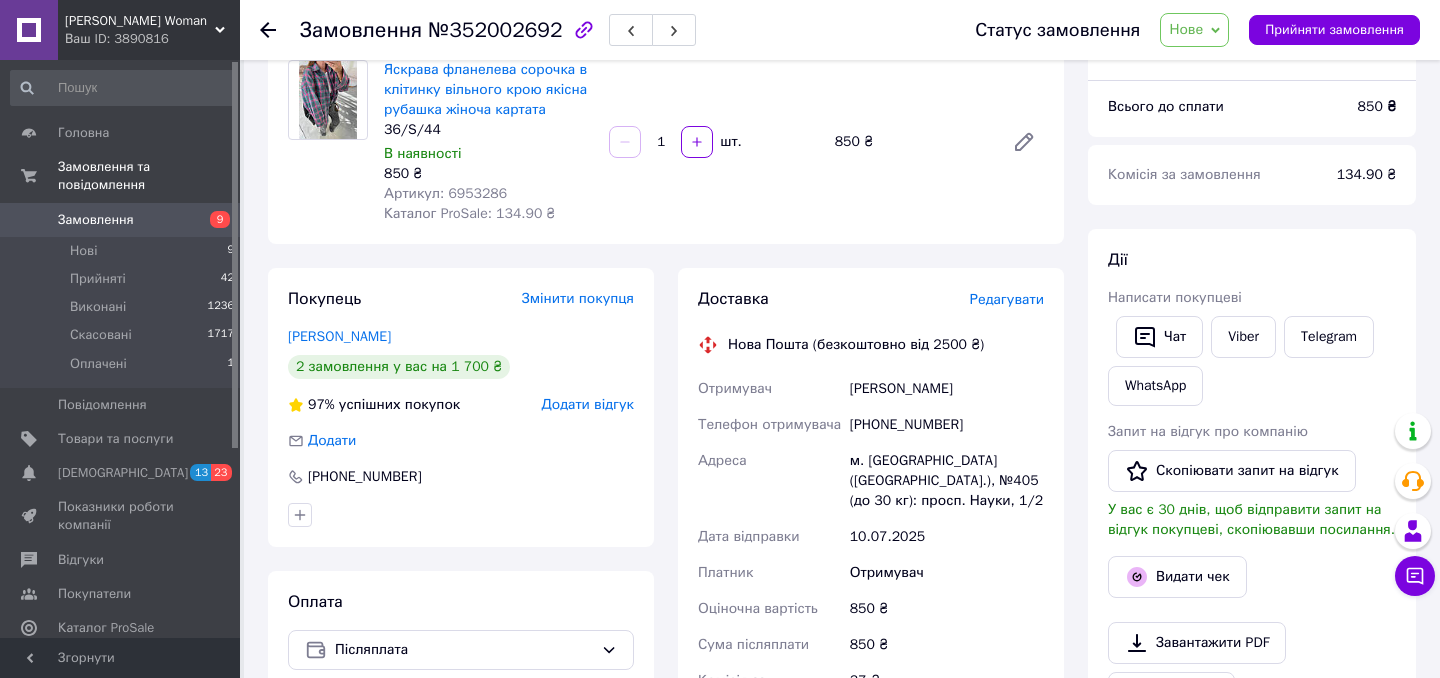 scroll, scrollTop: 213, scrollLeft: 0, axis: vertical 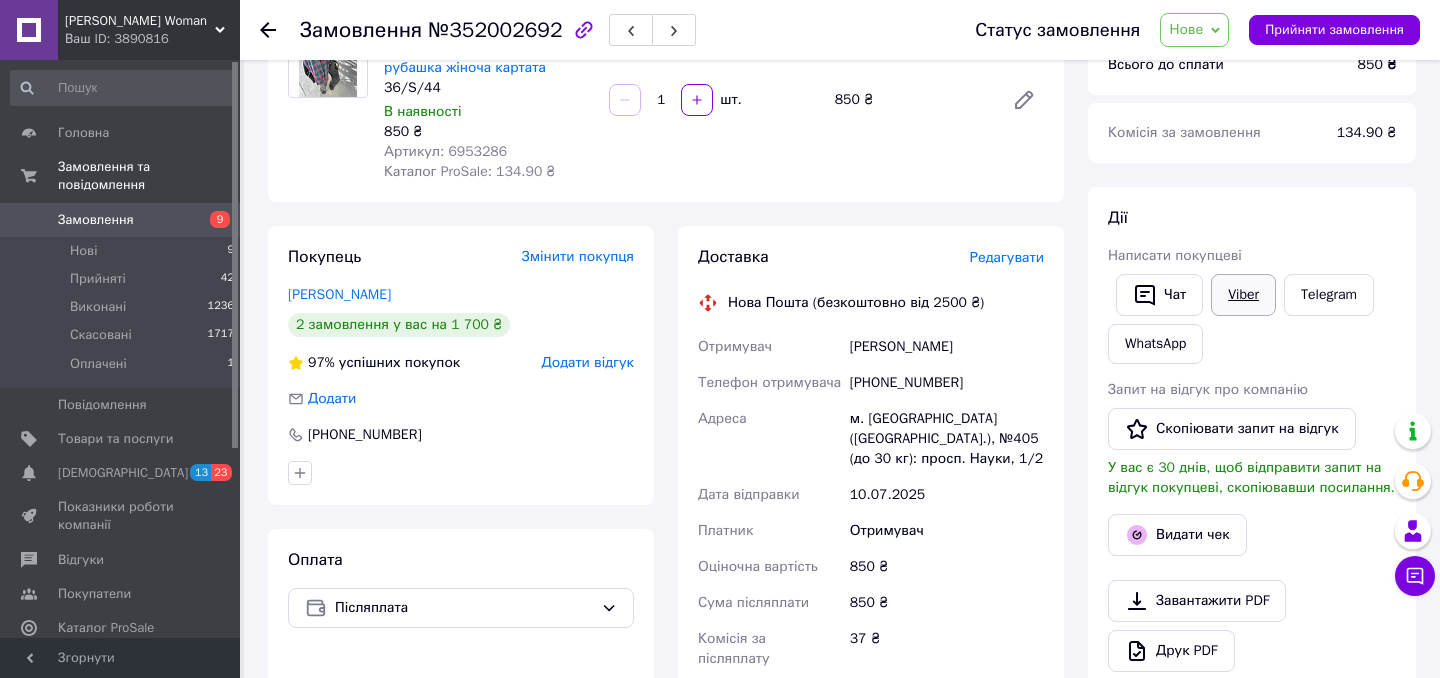 click on "Viber" at bounding box center [1243, 295] 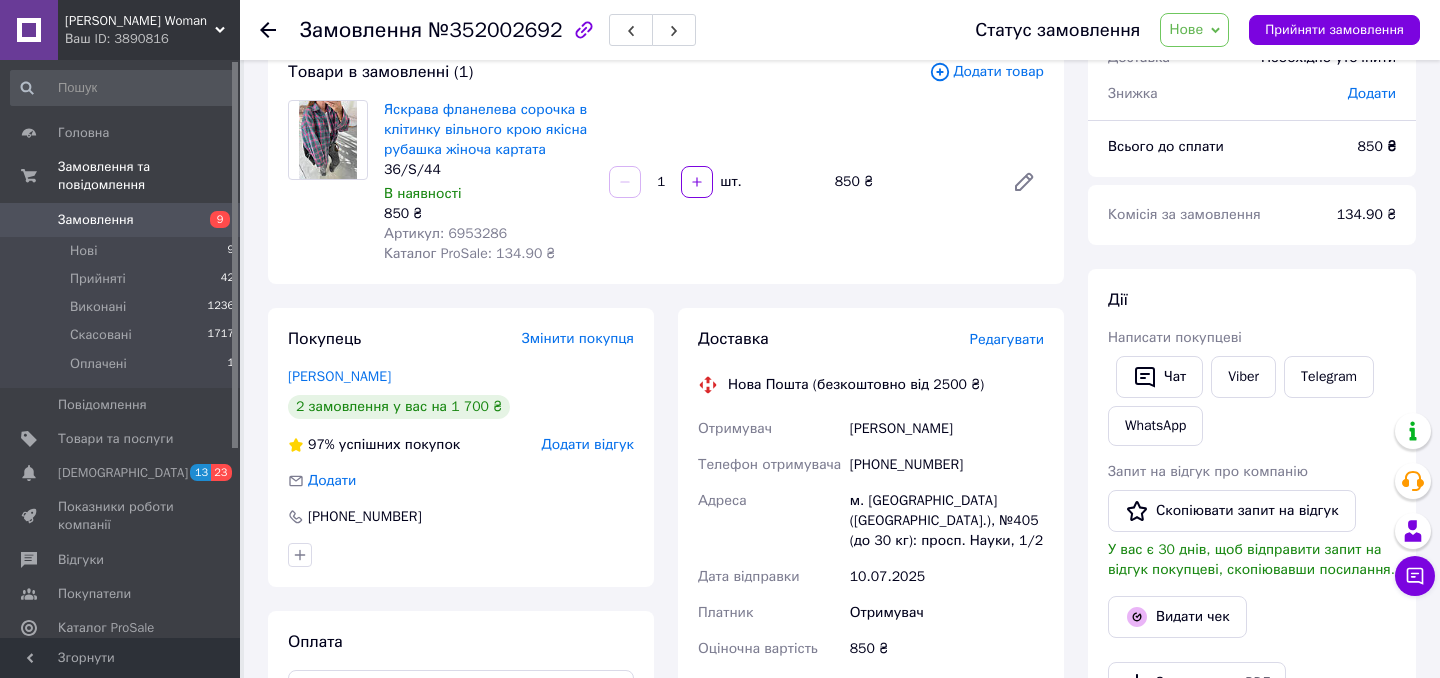 scroll, scrollTop: 29, scrollLeft: 0, axis: vertical 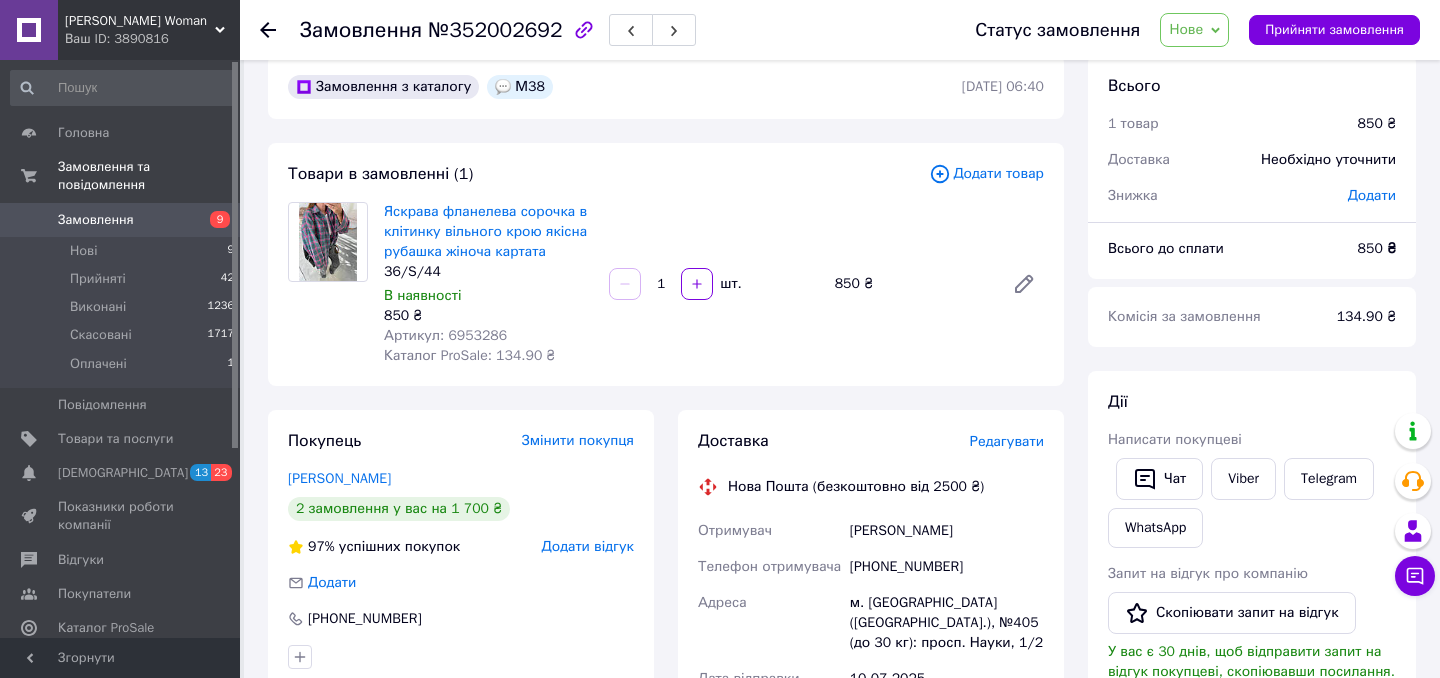 click on "Замовлення 9" at bounding box center [123, 220] 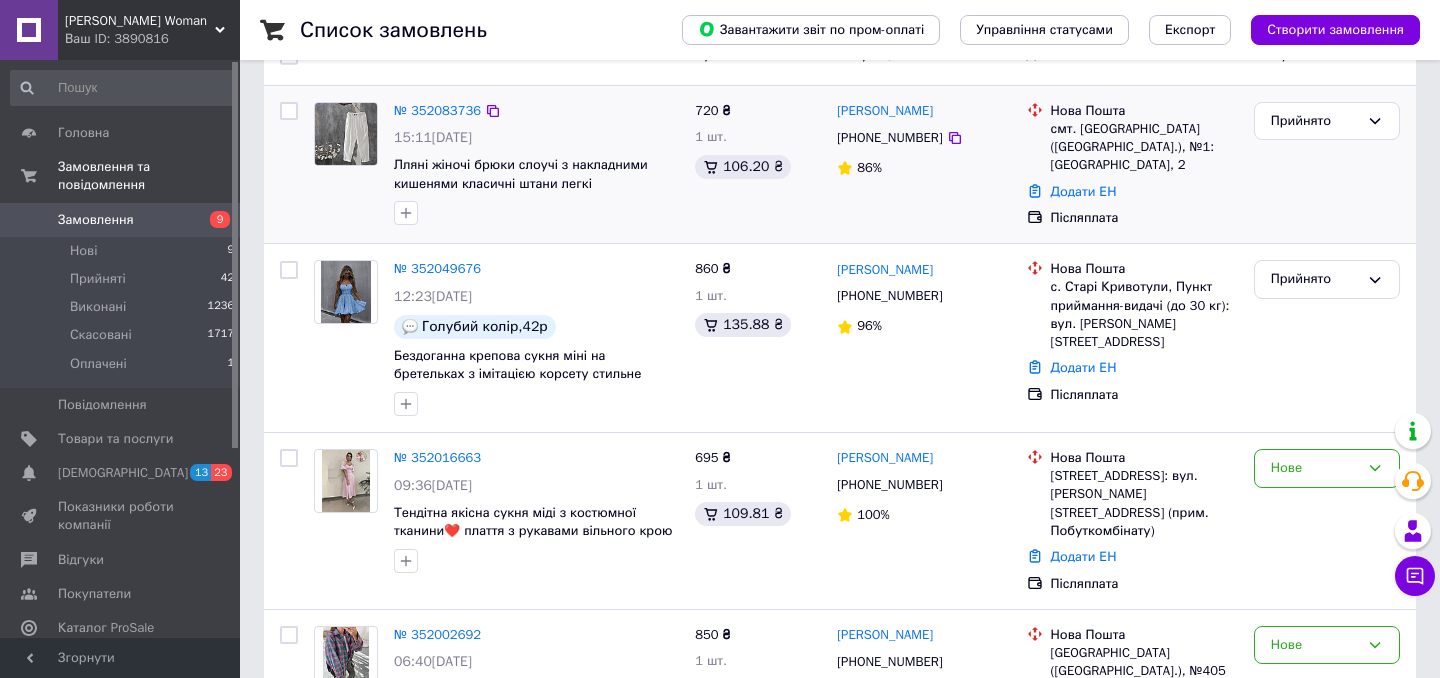 scroll, scrollTop: 233, scrollLeft: 0, axis: vertical 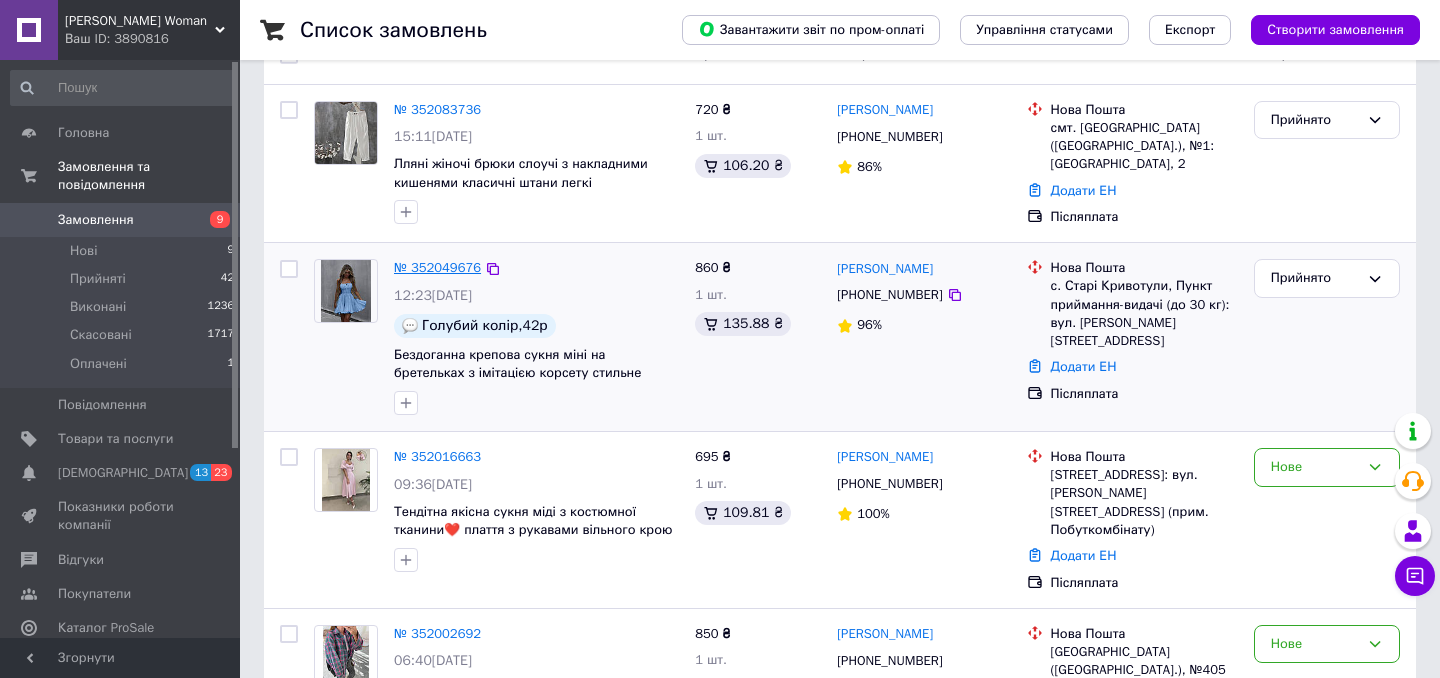 click on "№ 352049676" at bounding box center (437, 267) 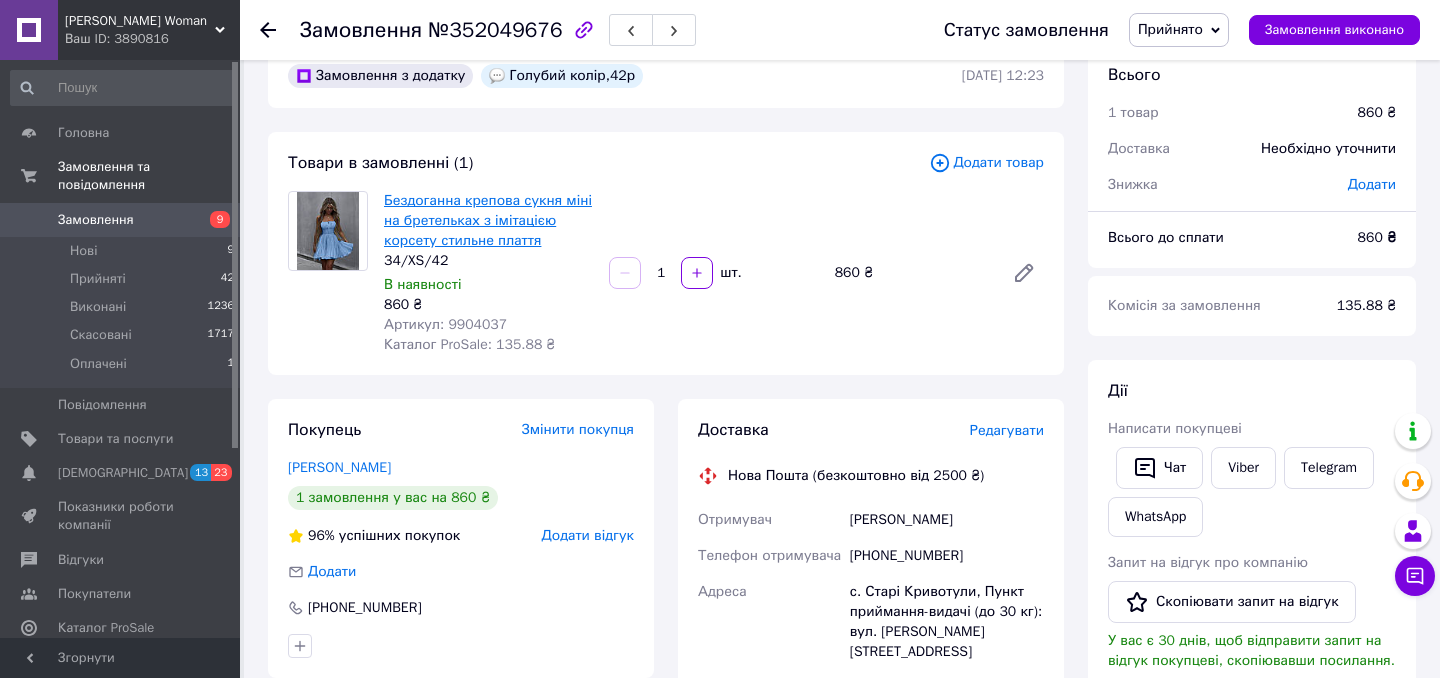 scroll, scrollTop: 0, scrollLeft: 0, axis: both 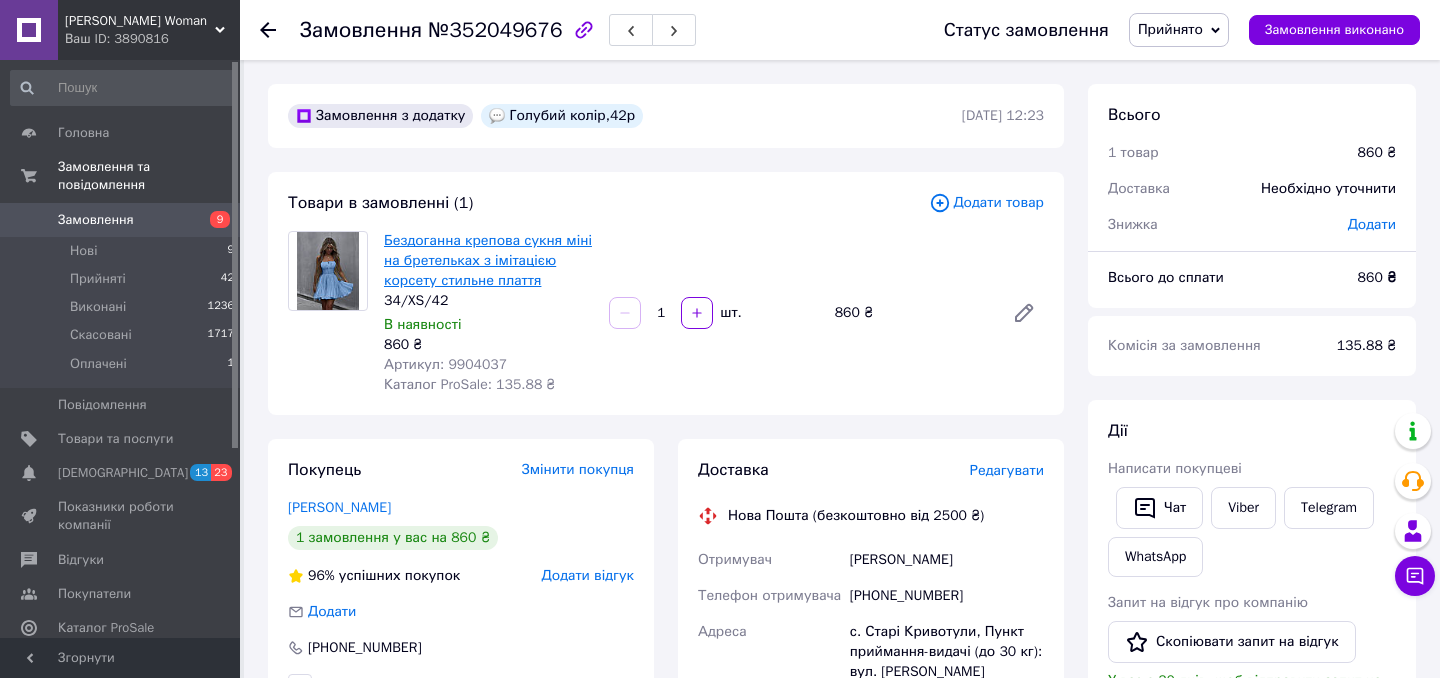 click on "Бездоганна крепова сукня міні на бретельках з імітацією корсету стильне плаття" at bounding box center [488, 260] 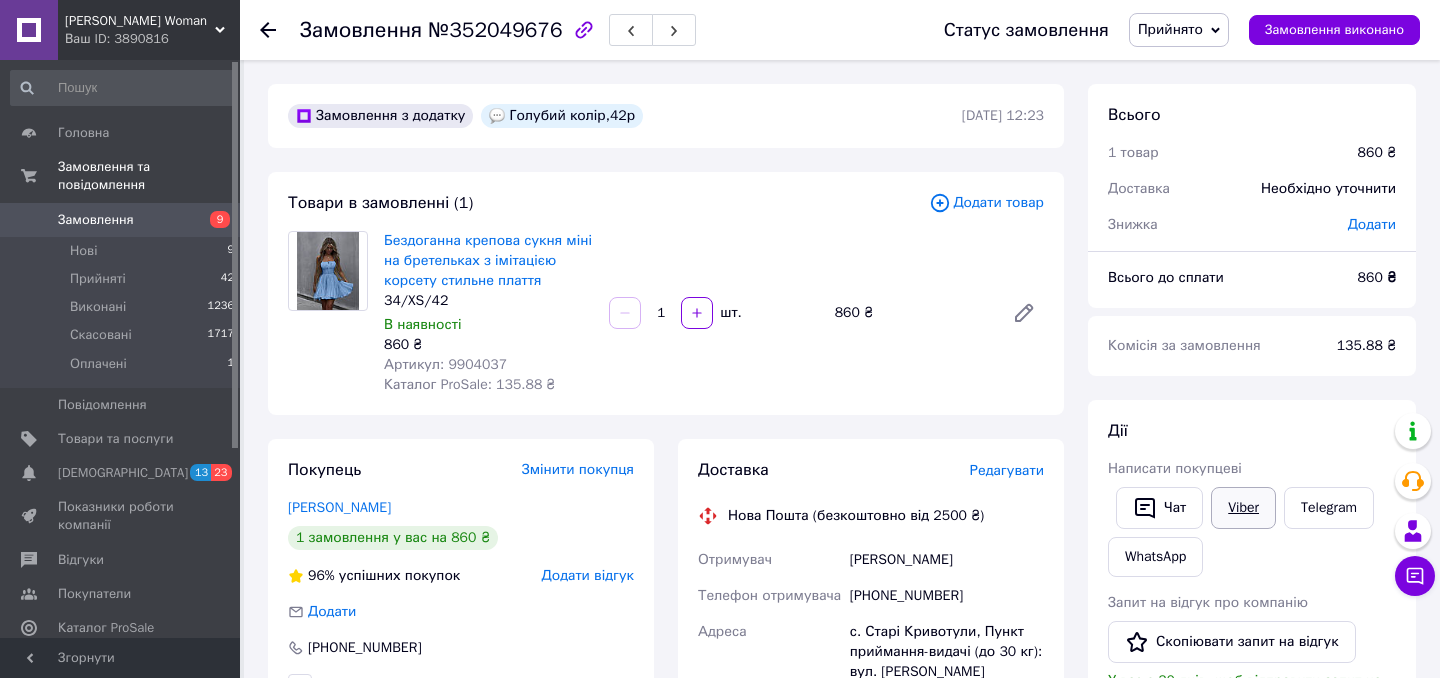 click on "Viber" at bounding box center (1243, 508) 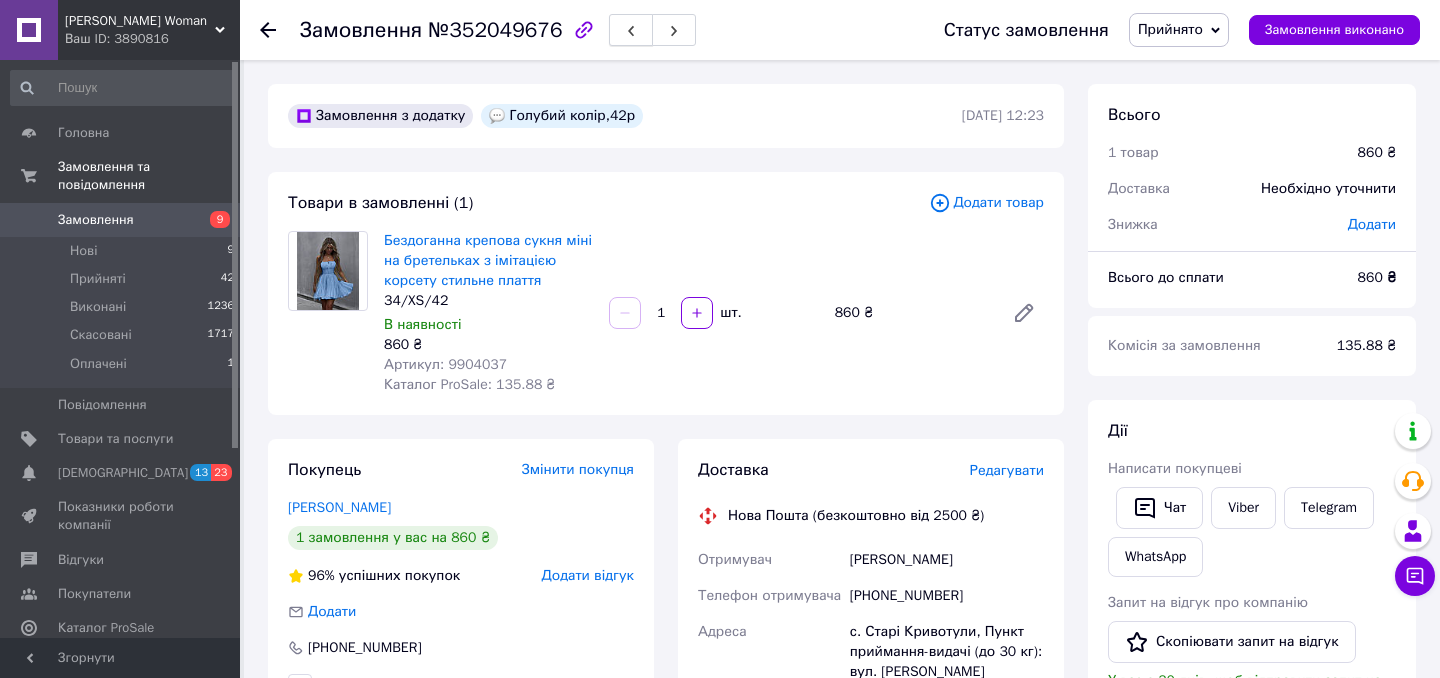 click 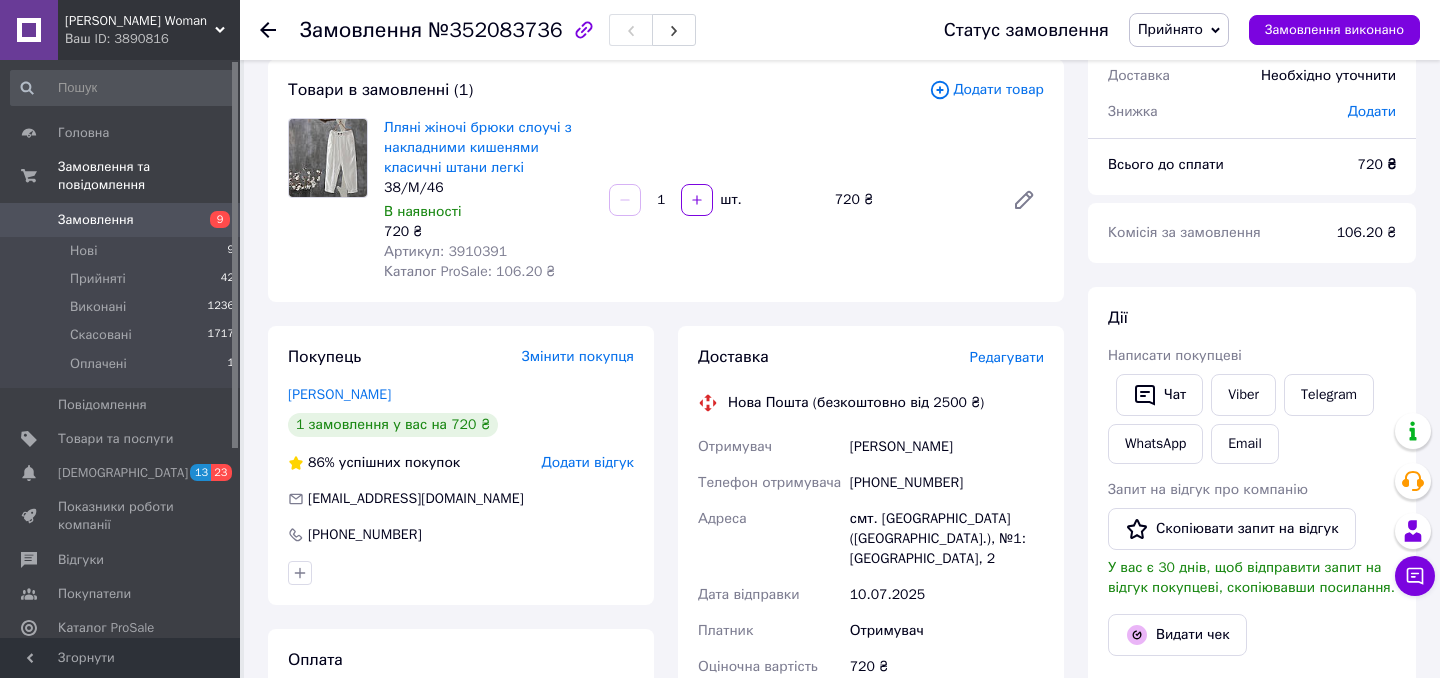 scroll, scrollTop: 0, scrollLeft: 0, axis: both 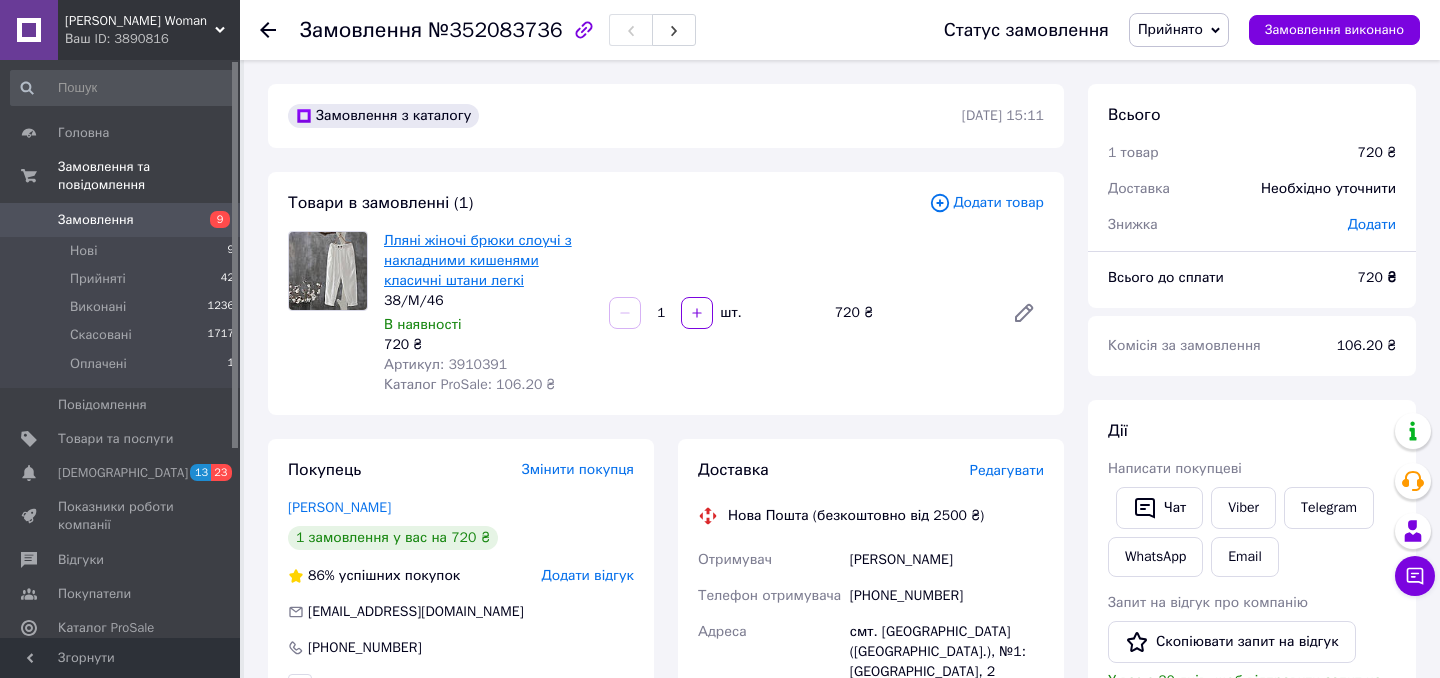 click on "Лляні жіночі брюки слоучі з накладними кишенями класичні штани легкі" at bounding box center (478, 260) 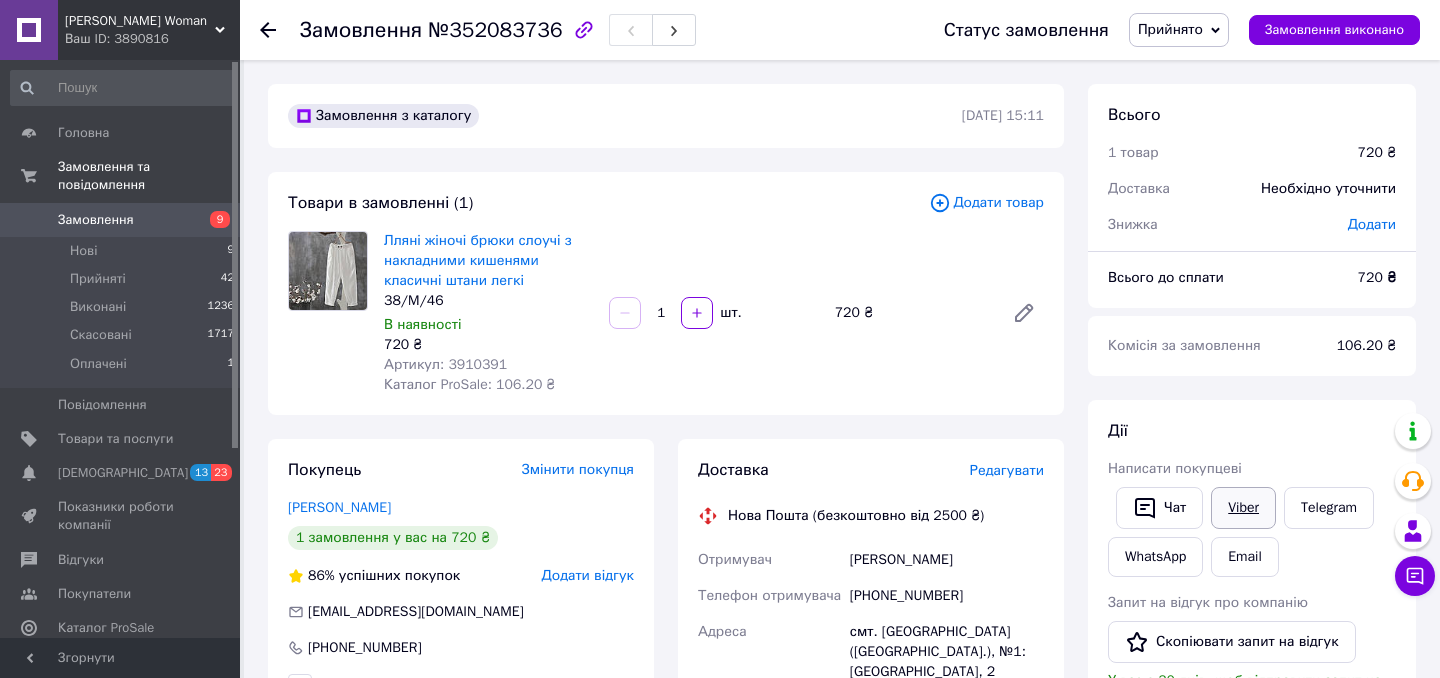click on "Viber" at bounding box center (1243, 508) 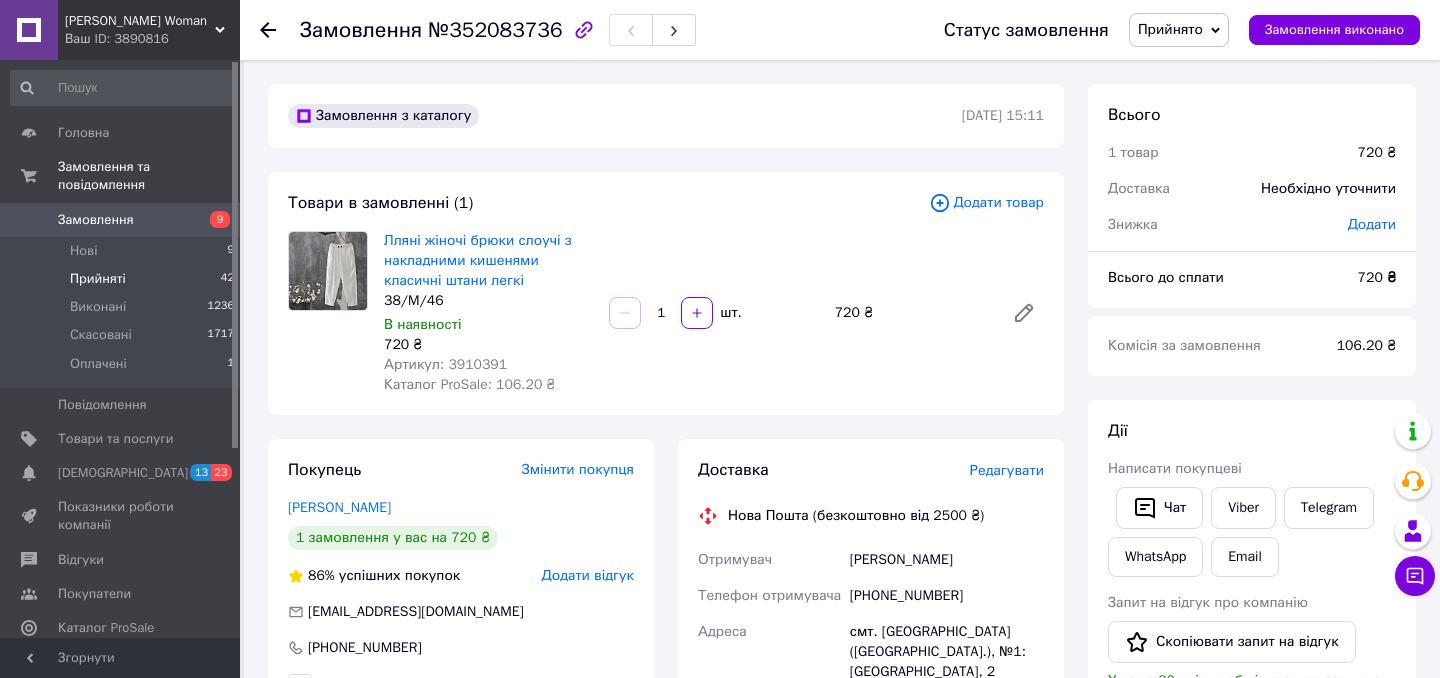 click on "Прийняті 42" at bounding box center [123, 279] 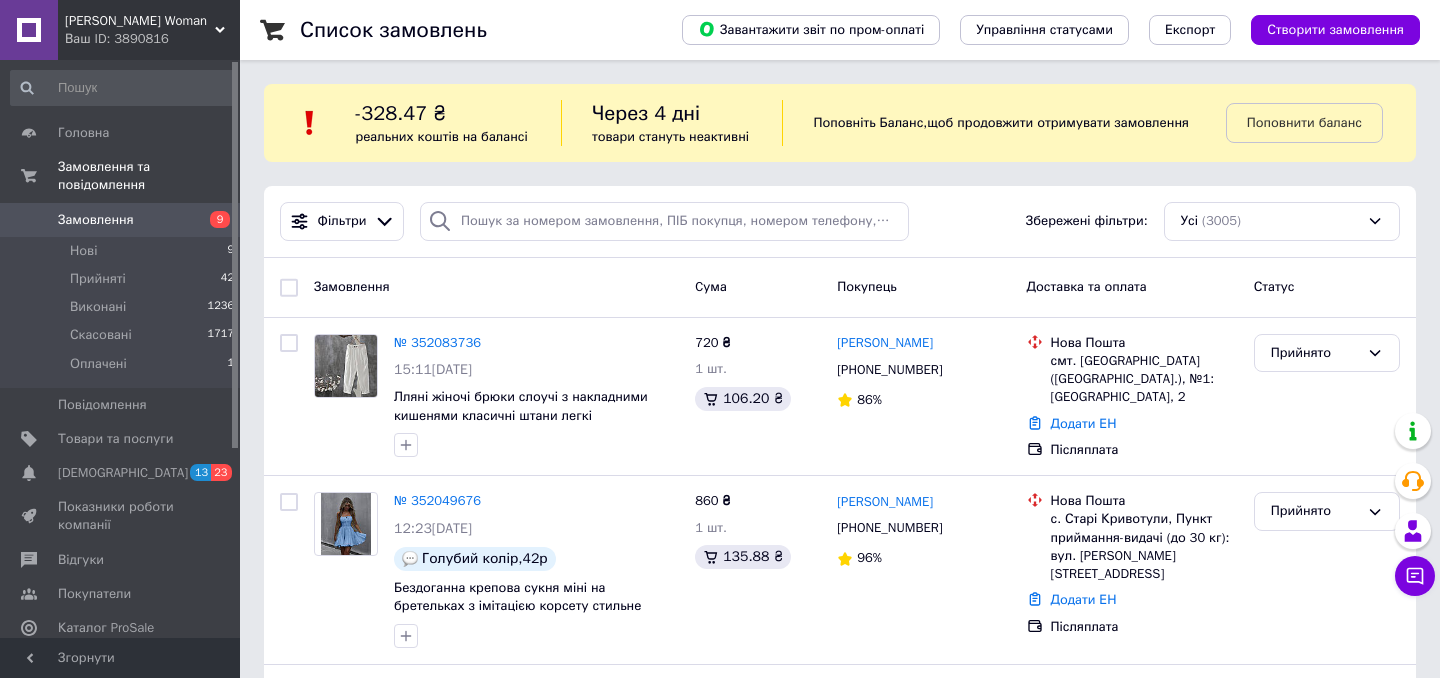 click on "[PERSON_NAME] Woman" at bounding box center [140, 21] 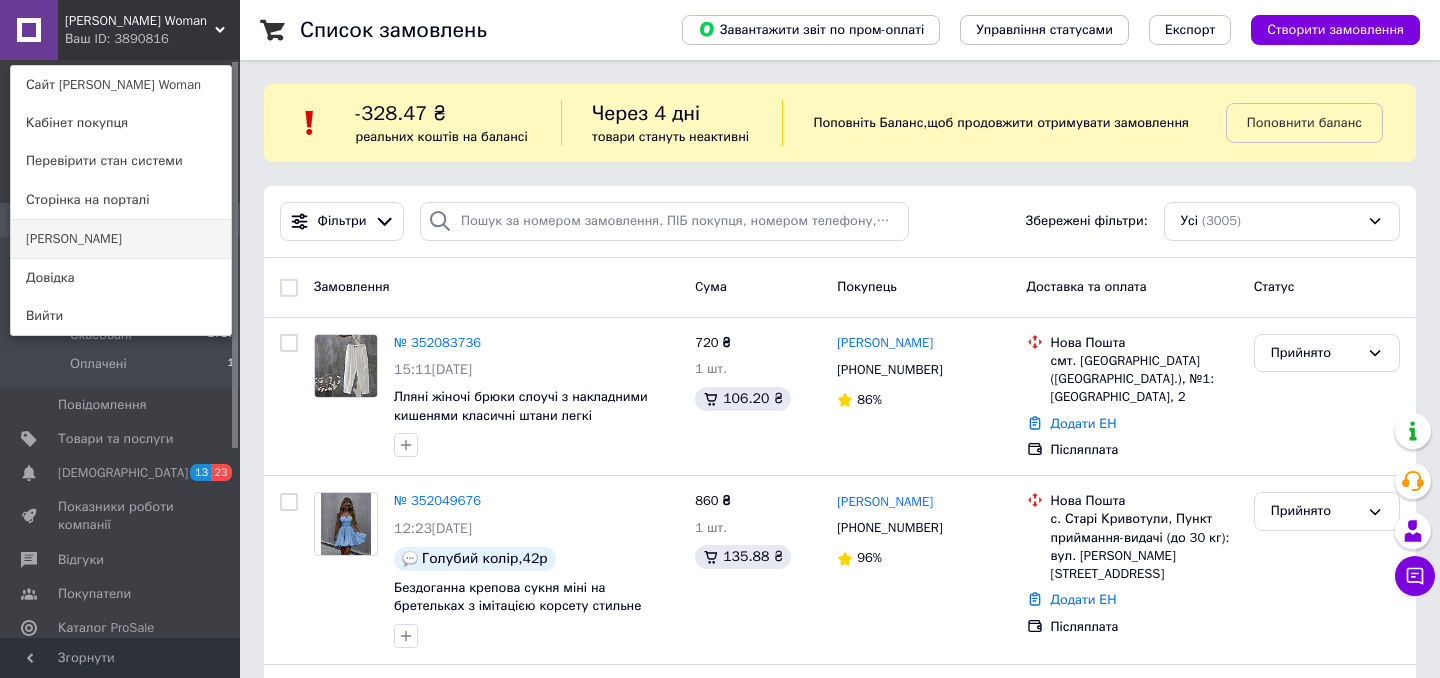click on "[PERSON_NAME]" at bounding box center (121, 239) 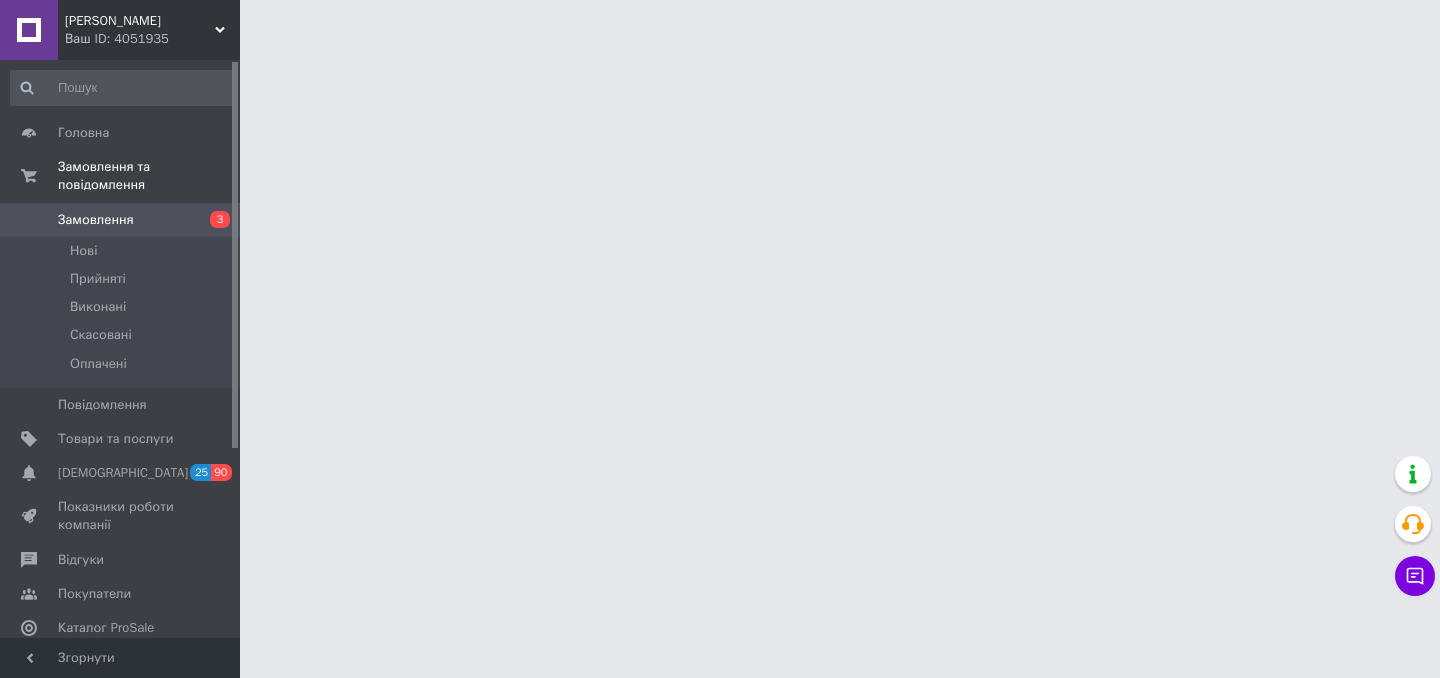 scroll, scrollTop: 0, scrollLeft: 0, axis: both 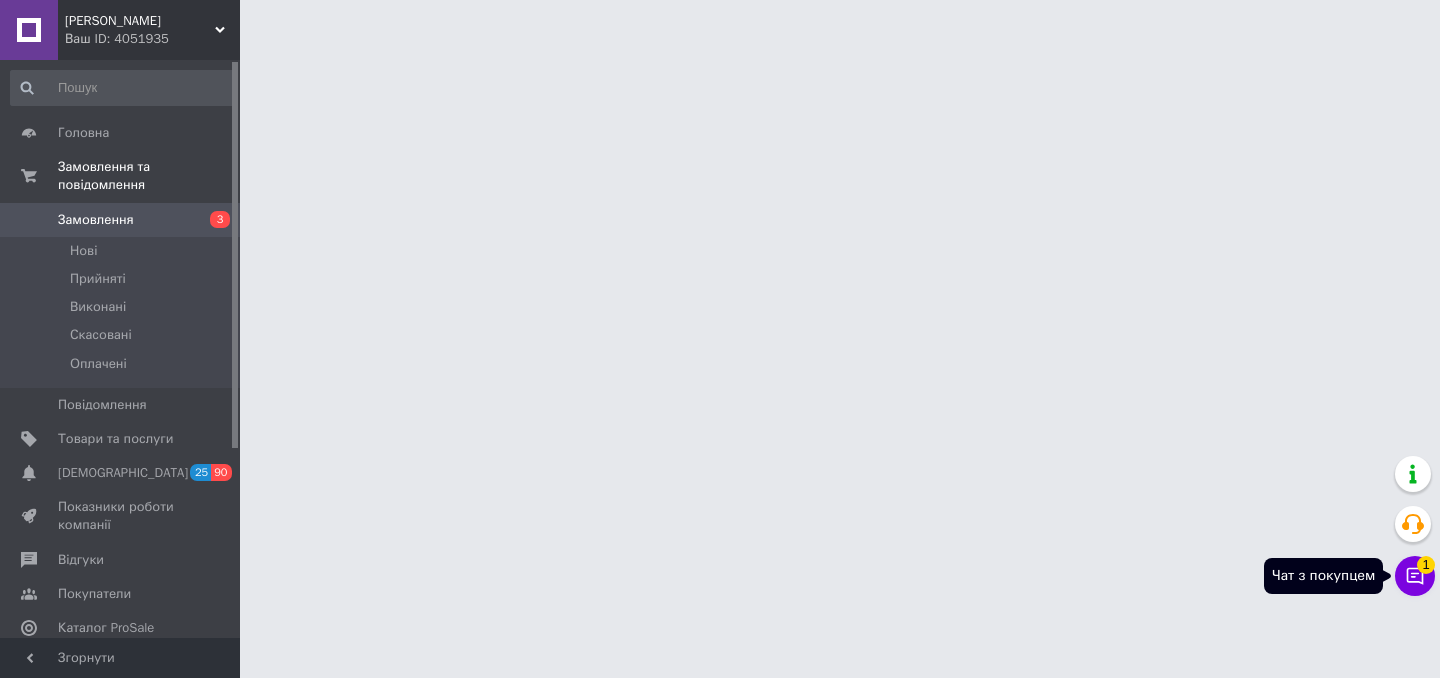 click 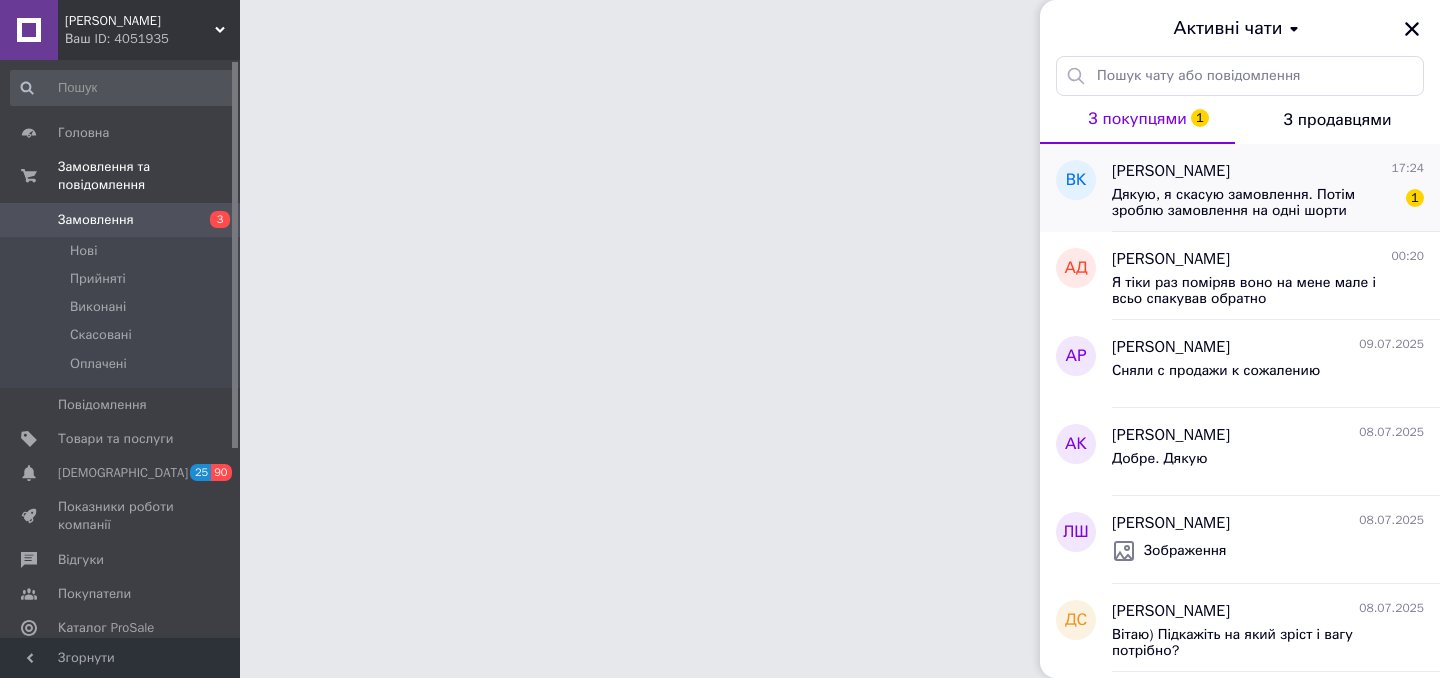 click on "Дякую,  я скасую замовлення. Потім зроблю замовлення на одні шорти" at bounding box center (1254, 203) 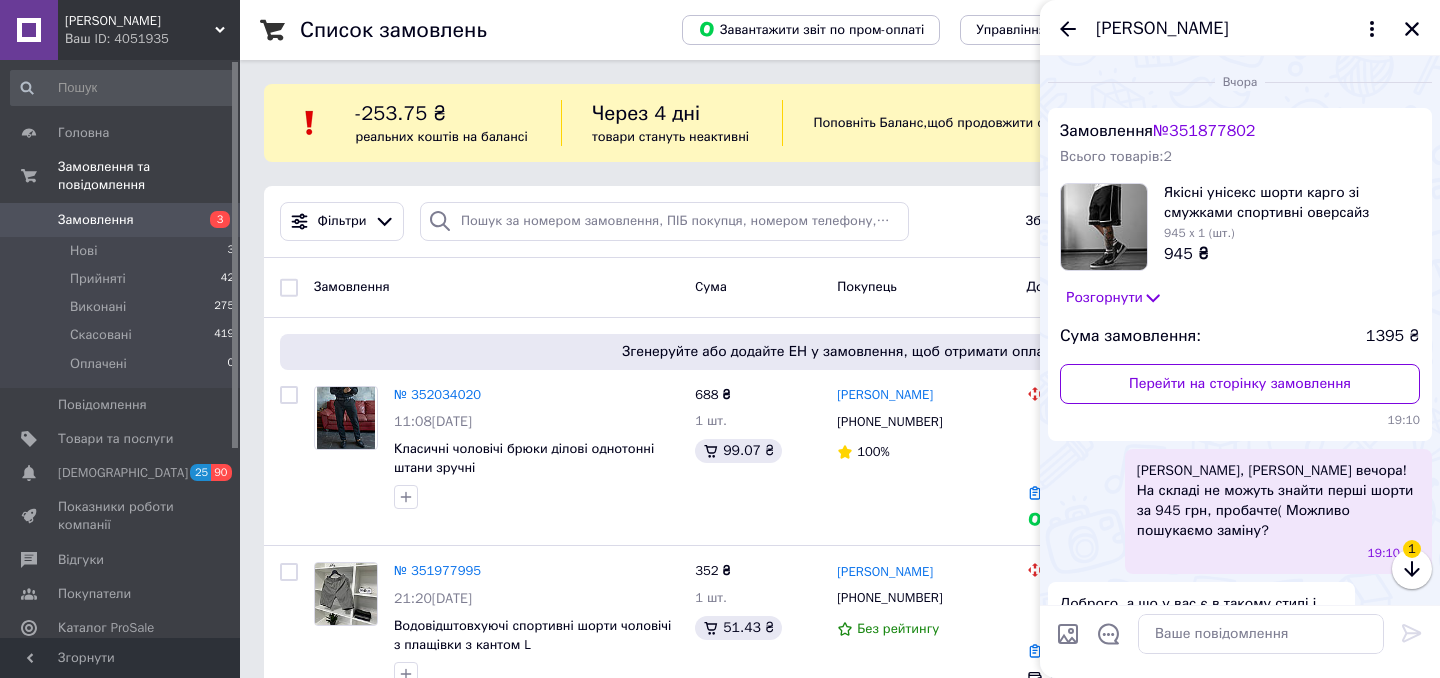 scroll, scrollTop: 1207, scrollLeft: 0, axis: vertical 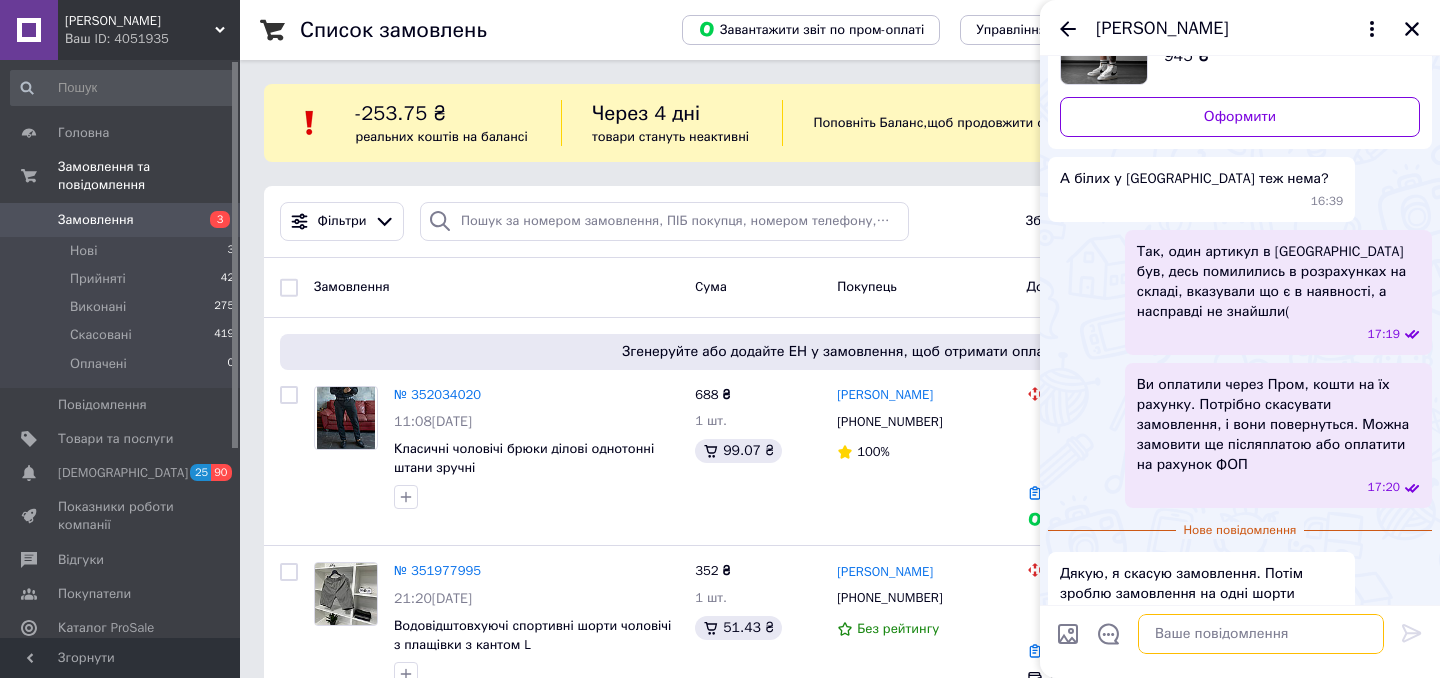 click at bounding box center (1261, 634) 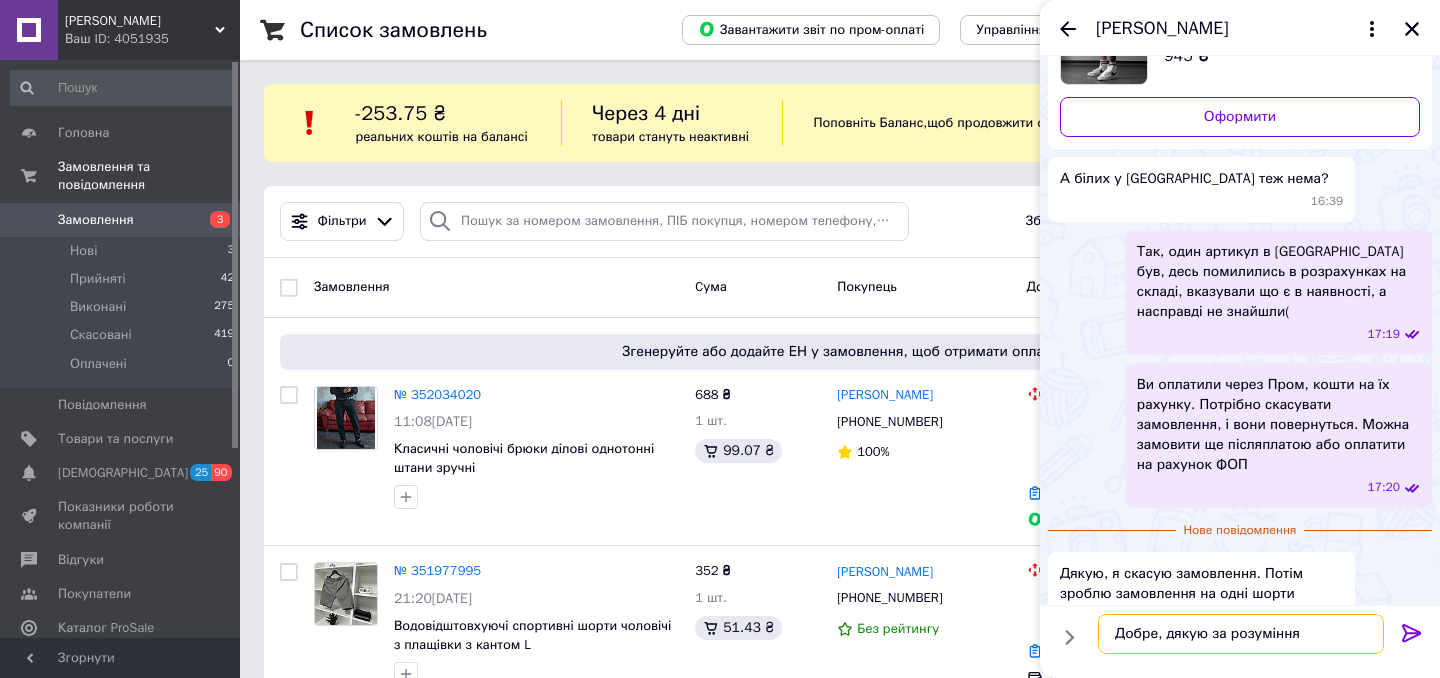type on "Добре, дякую за розуміння" 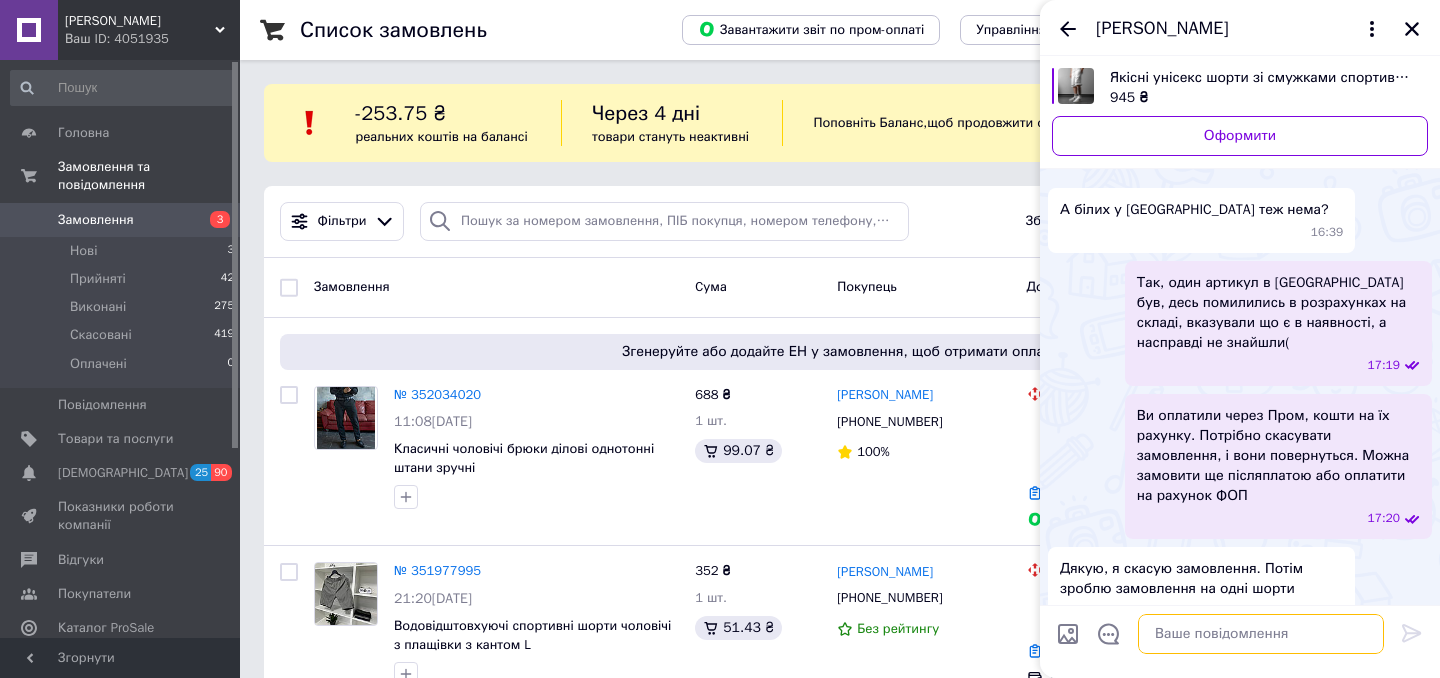 scroll, scrollTop: 1123, scrollLeft: 0, axis: vertical 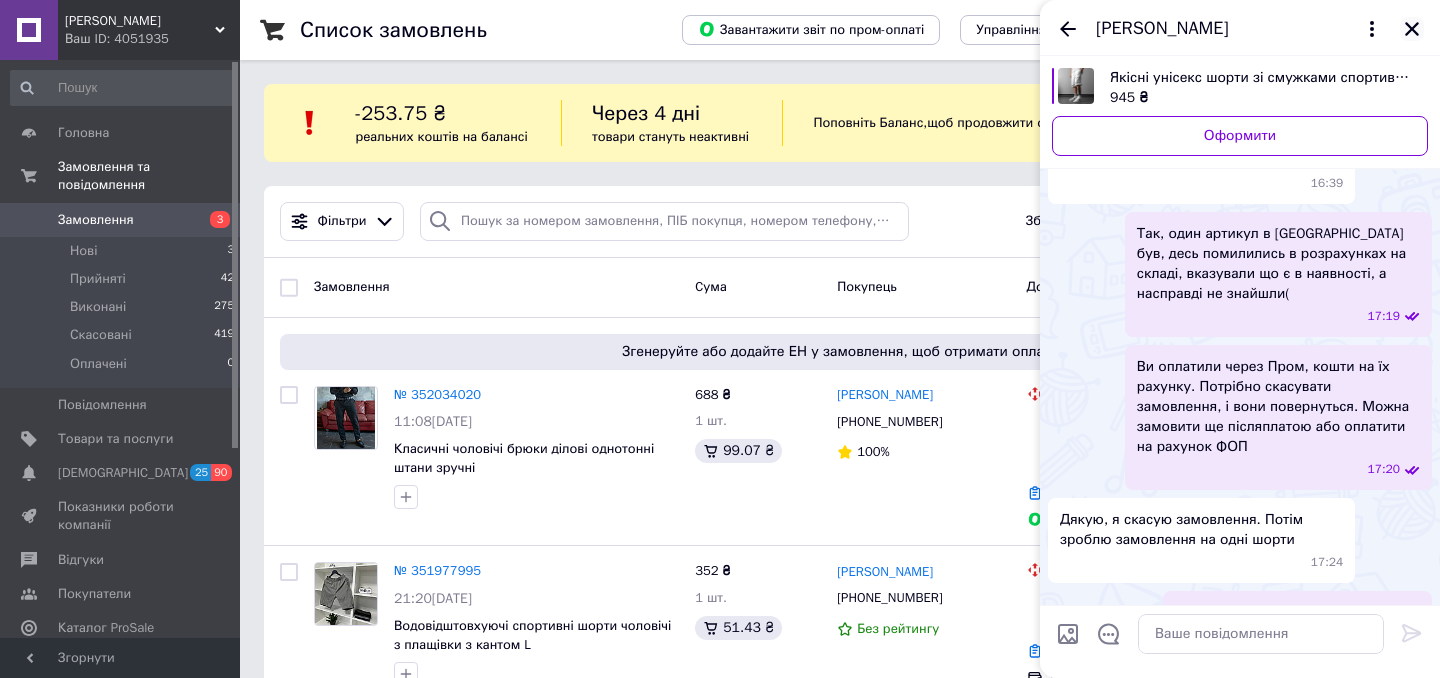 click 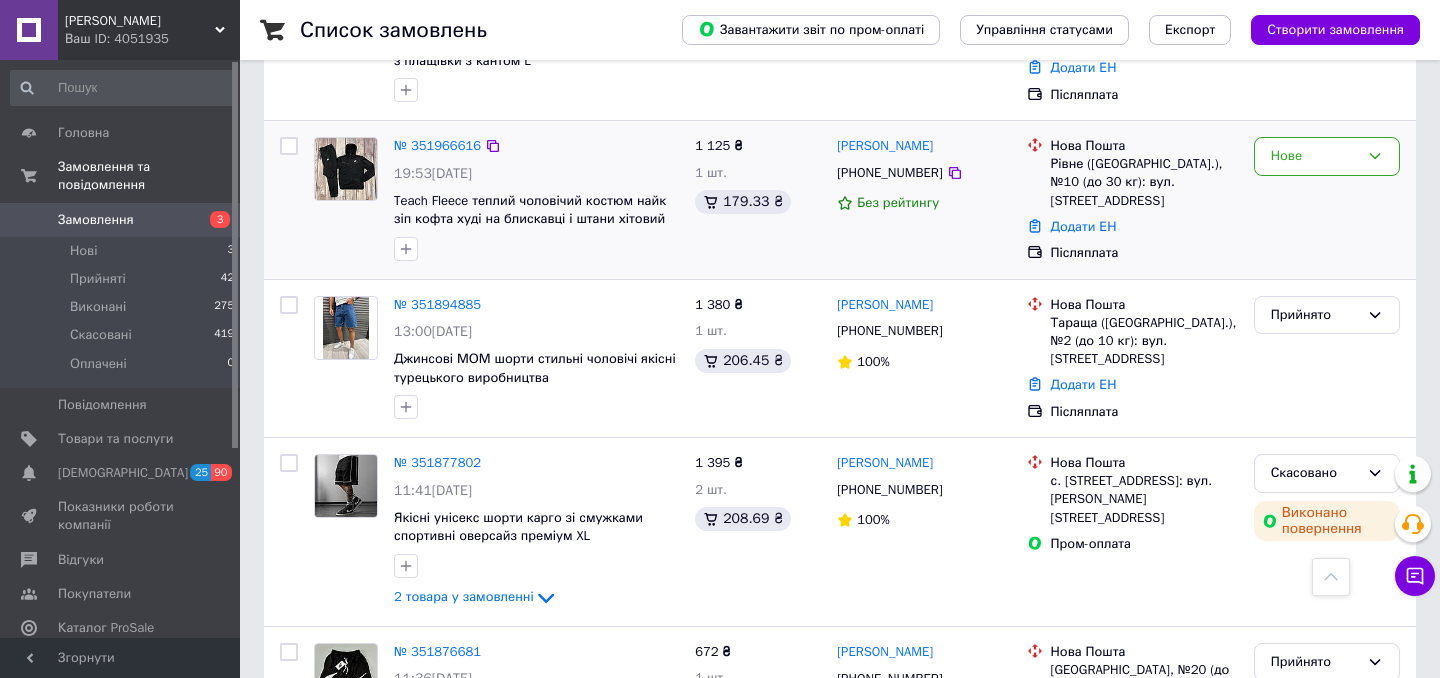 scroll, scrollTop: 1152, scrollLeft: 0, axis: vertical 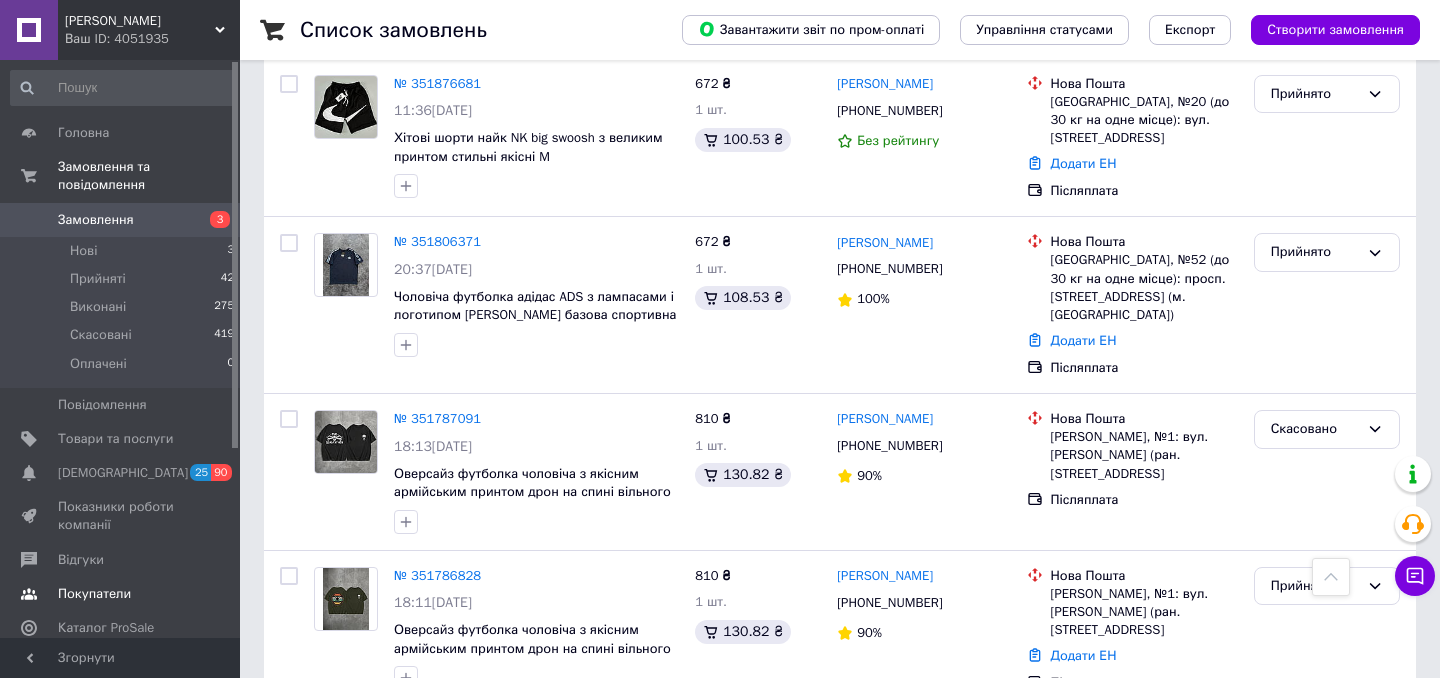 click on "Покупатели" at bounding box center (94, 594) 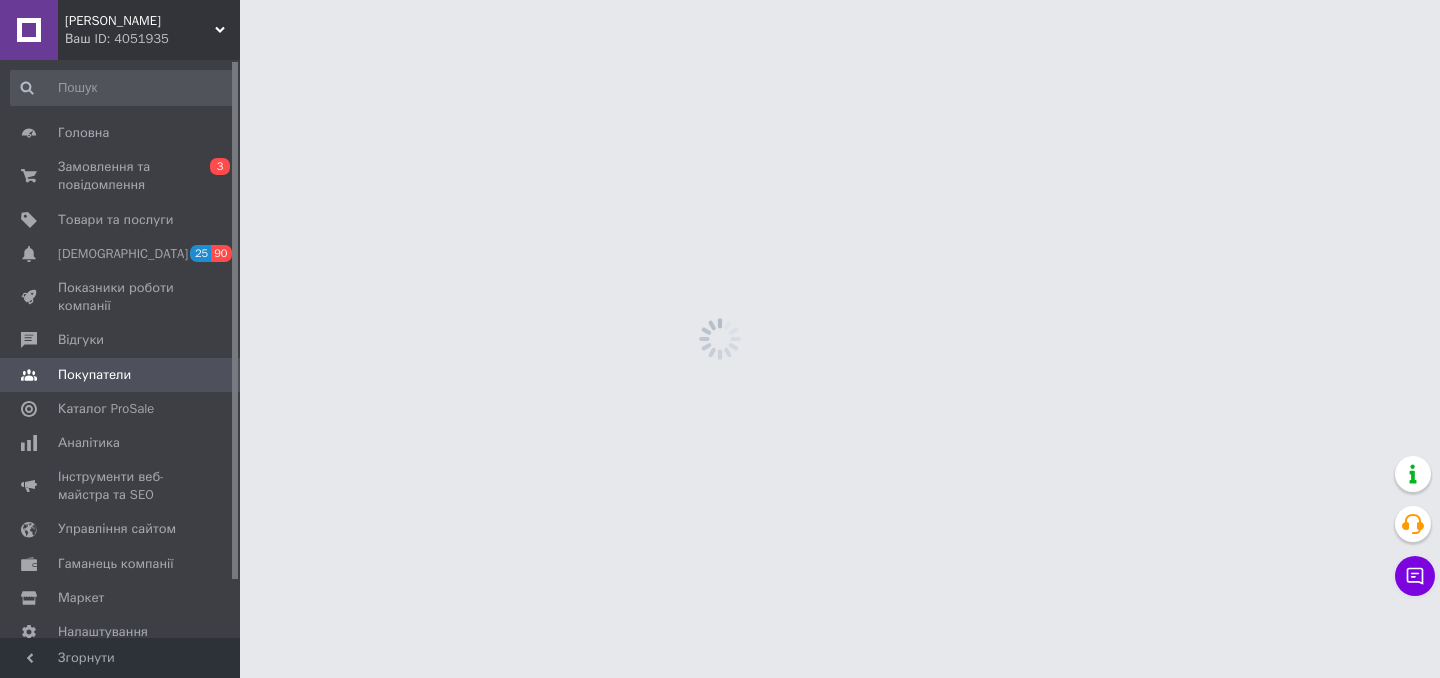 scroll, scrollTop: 0, scrollLeft: 0, axis: both 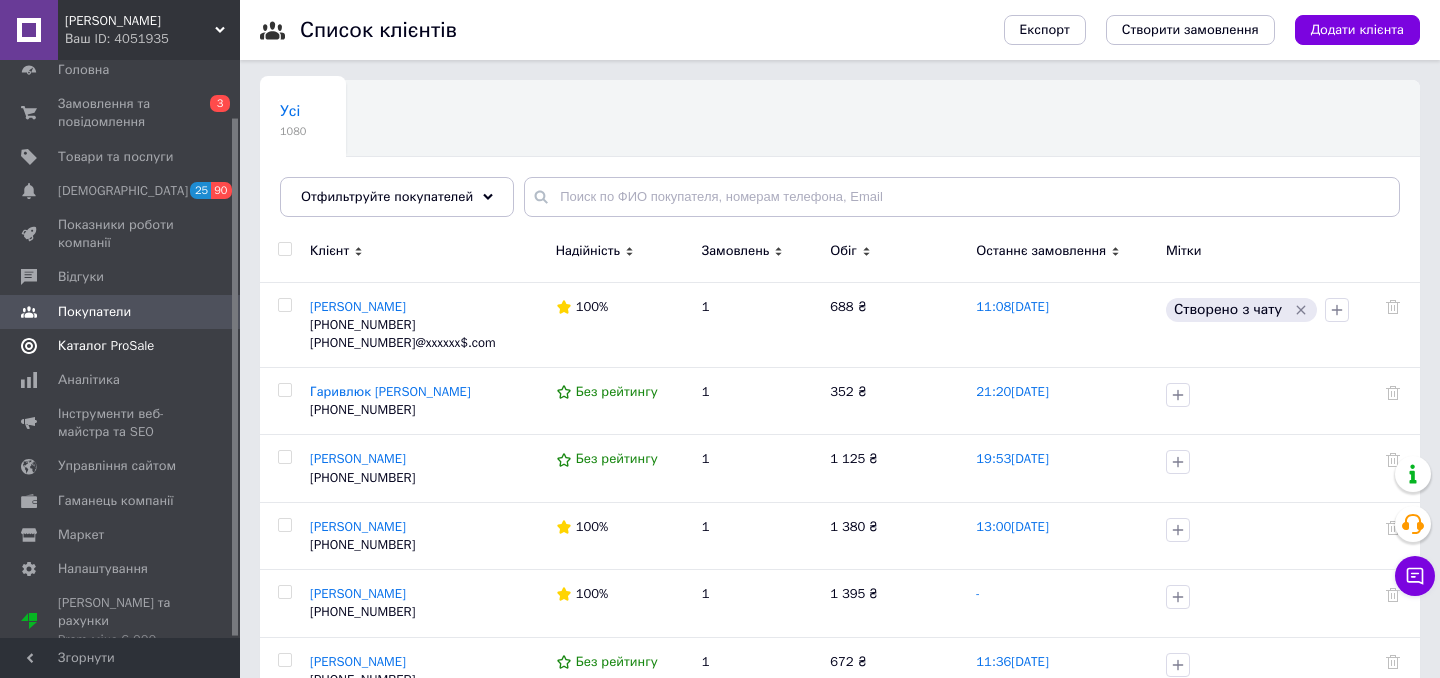 click on "Каталог ProSale" at bounding box center [106, 346] 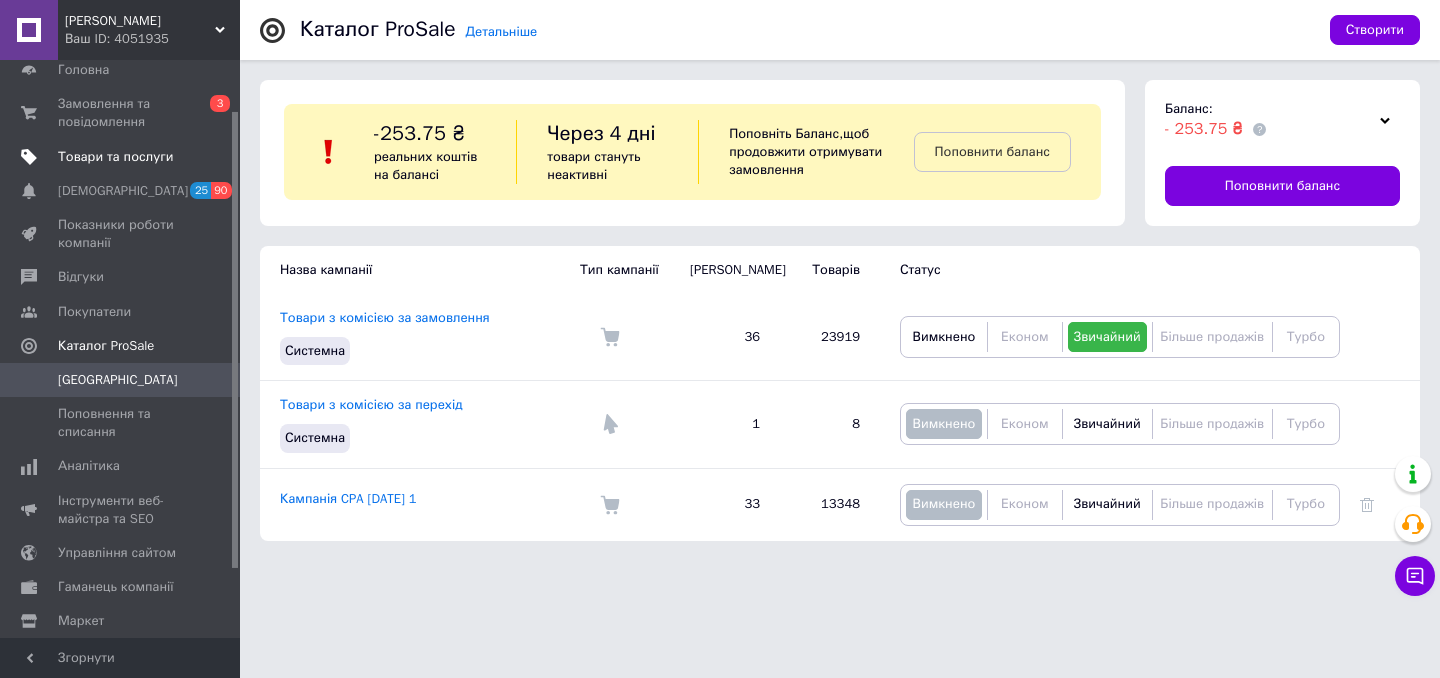 scroll, scrollTop: 0, scrollLeft: 0, axis: both 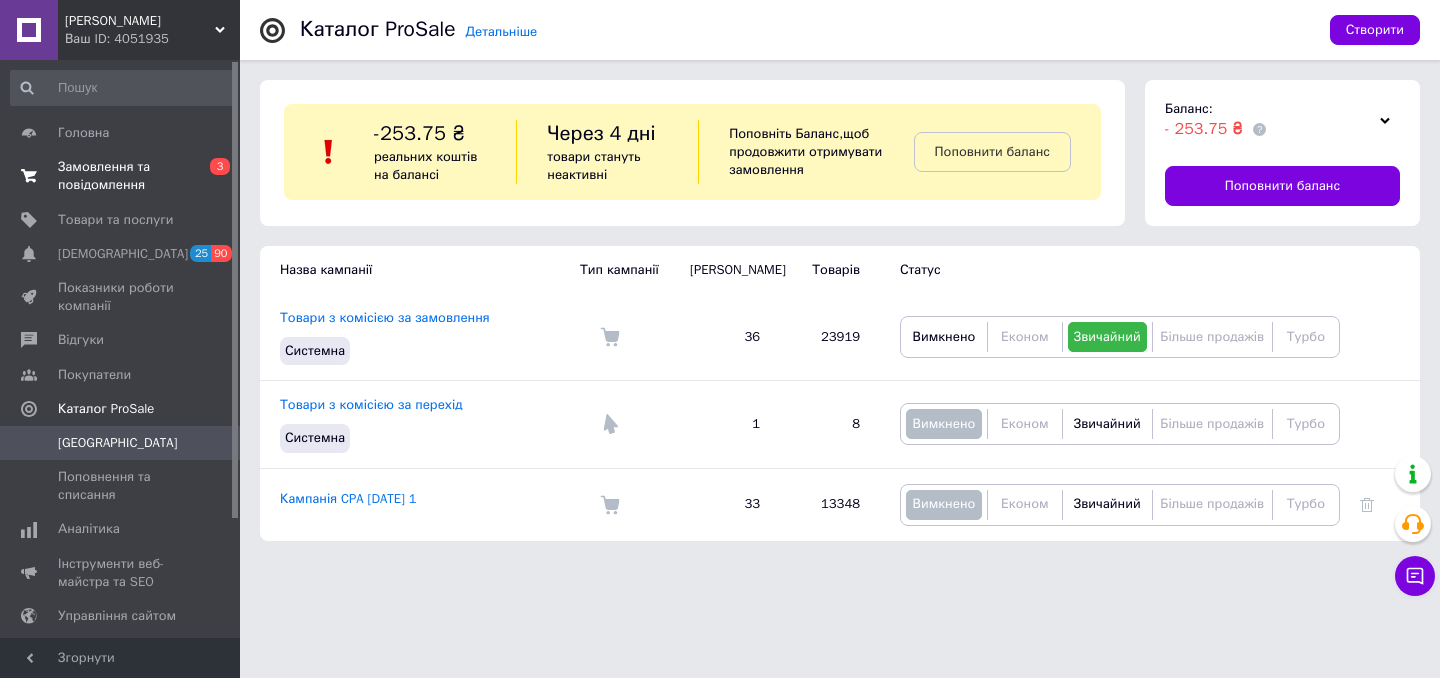 click on "Замовлення та повідомлення" at bounding box center [121, 176] 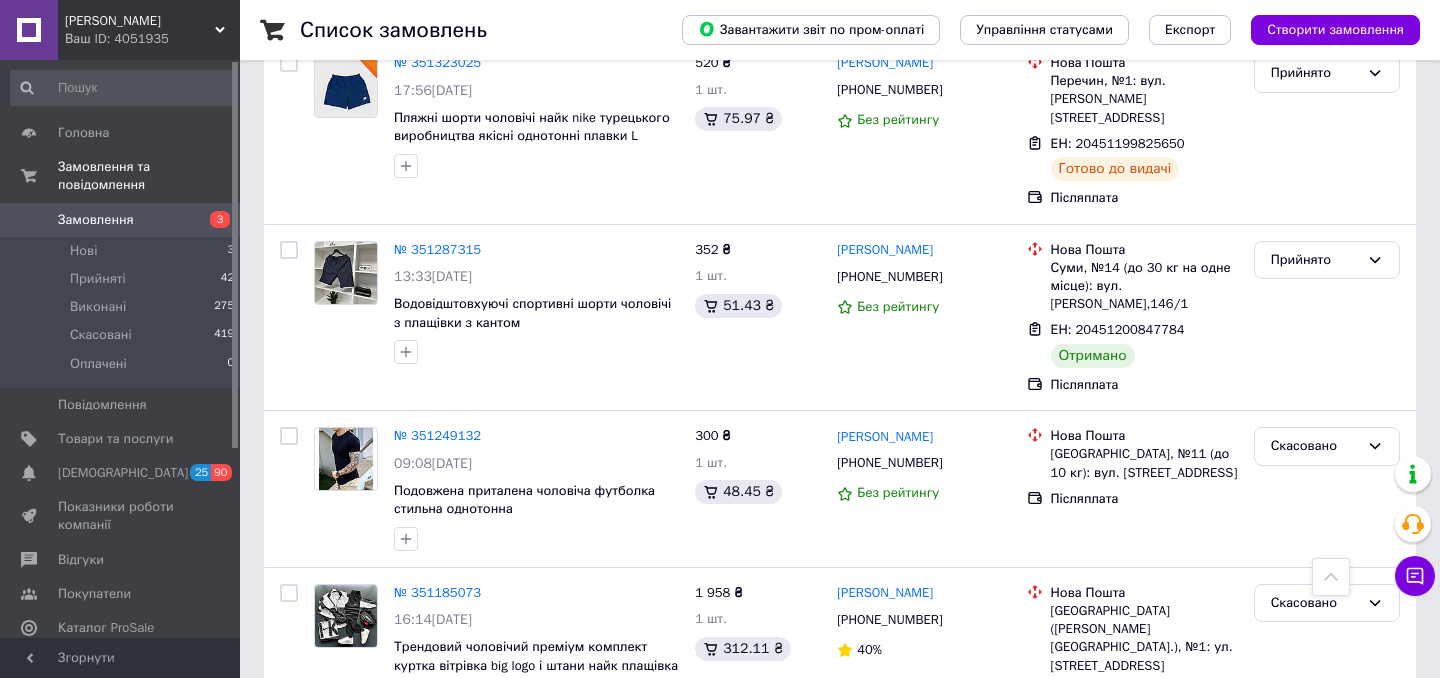 scroll, scrollTop: 3556, scrollLeft: 0, axis: vertical 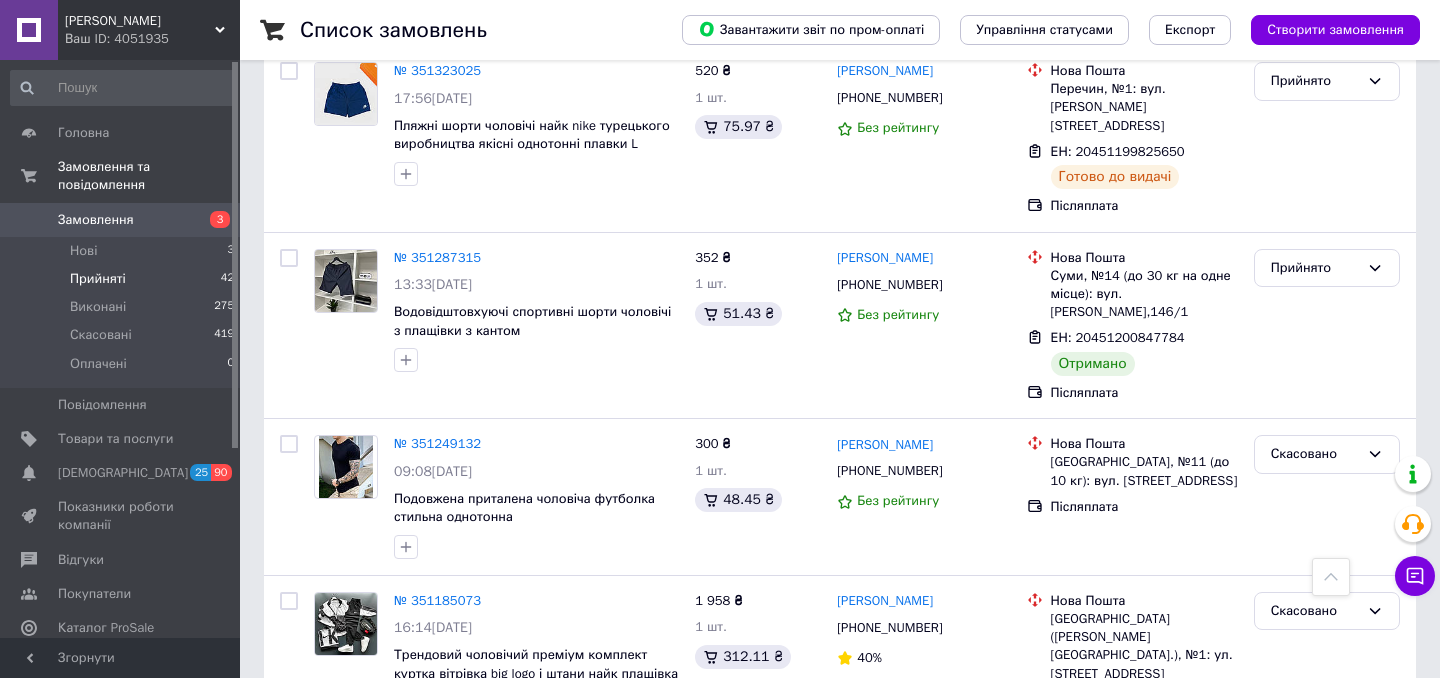 click on "Прийняті" at bounding box center [98, 279] 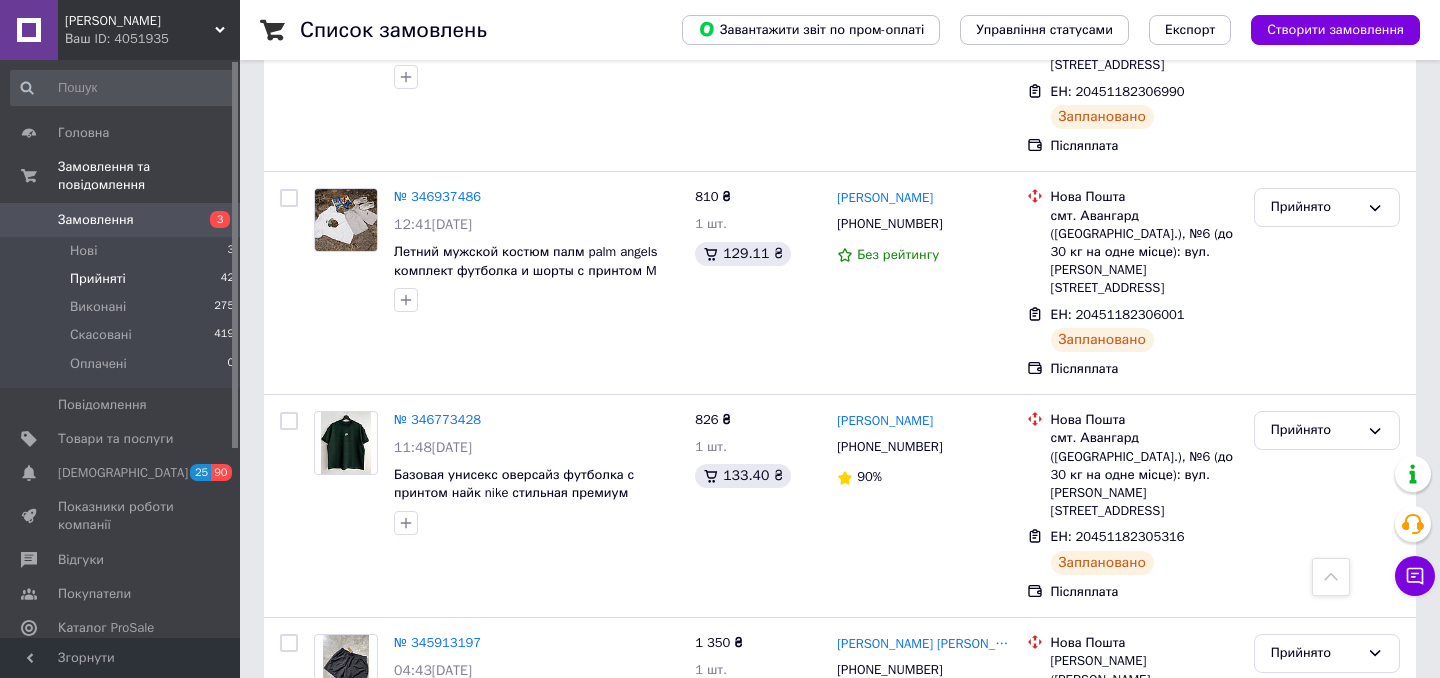 scroll, scrollTop: 7296, scrollLeft: 0, axis: vertical 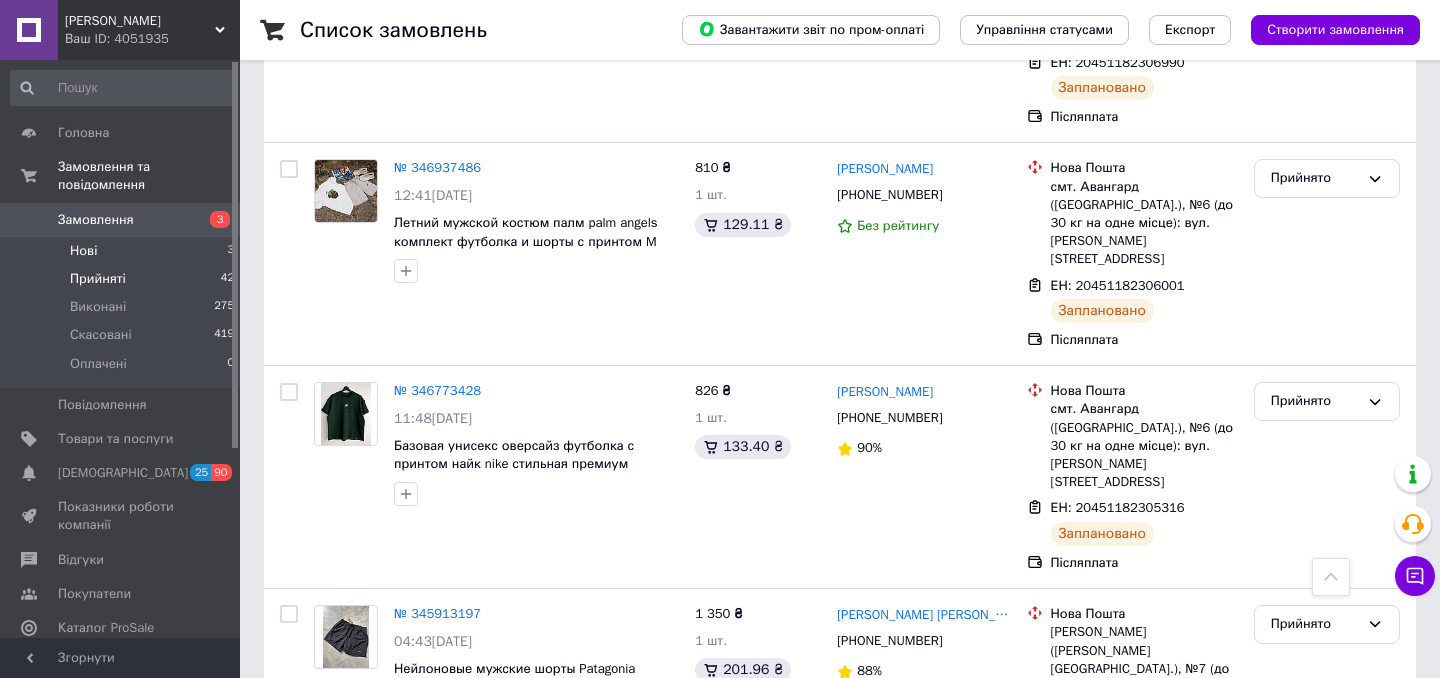 click on "Нові 3" at bounding box center [123, 251] 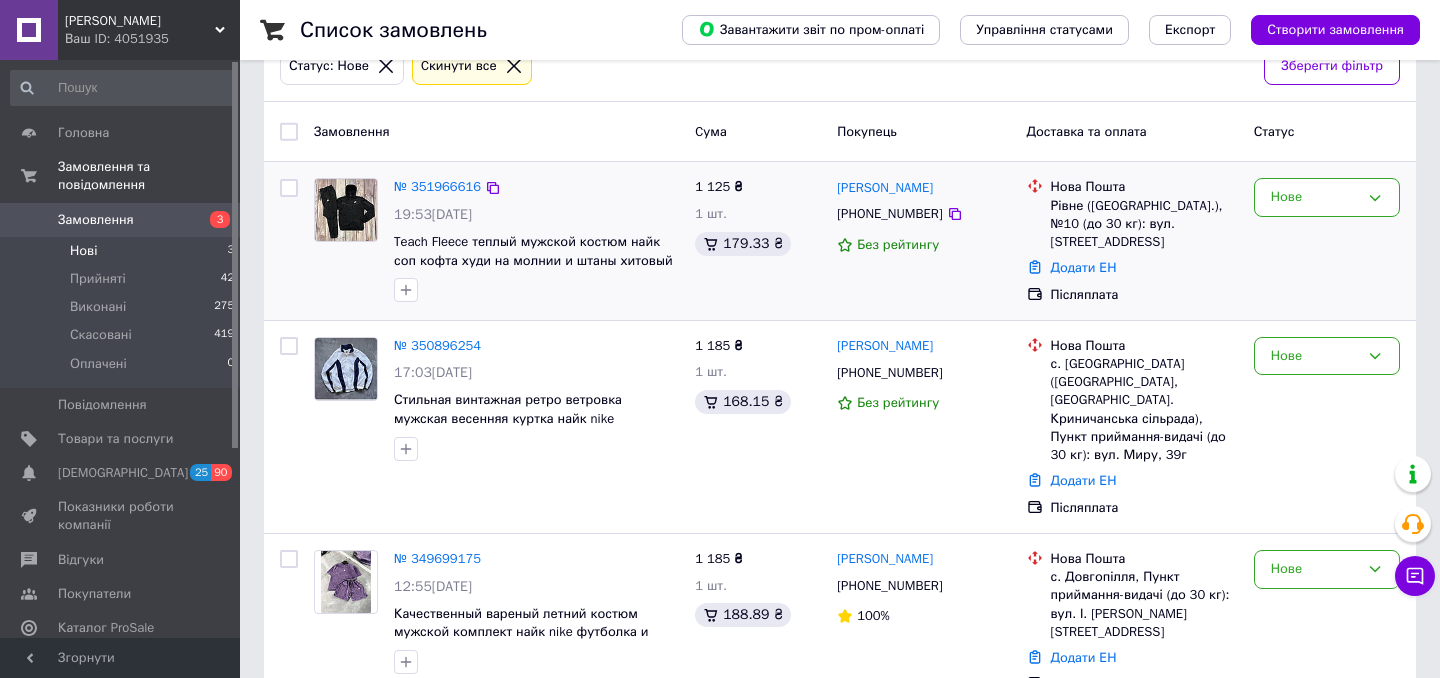 scroll, scrollTop: 281, scrollLeft: 0, axis: vertical 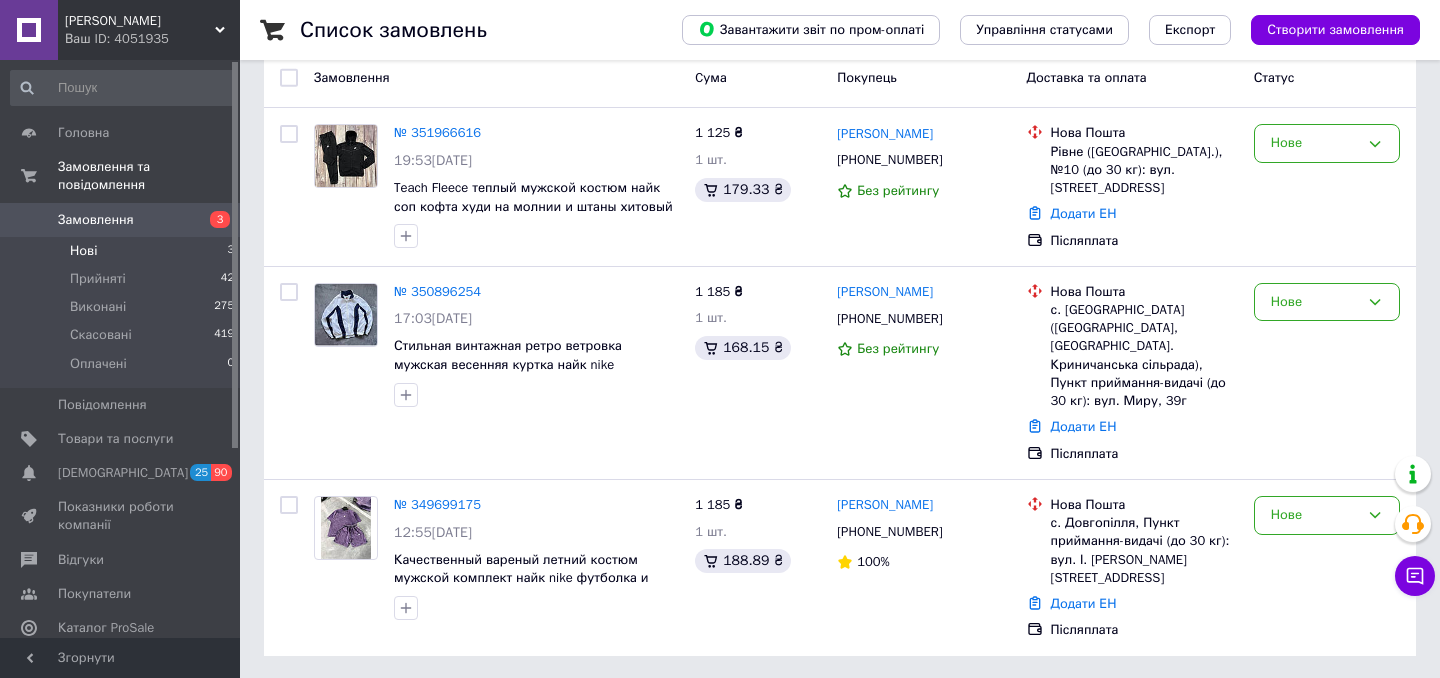 click on "[PERSON_NAME]" at bounding box center [140, 21] 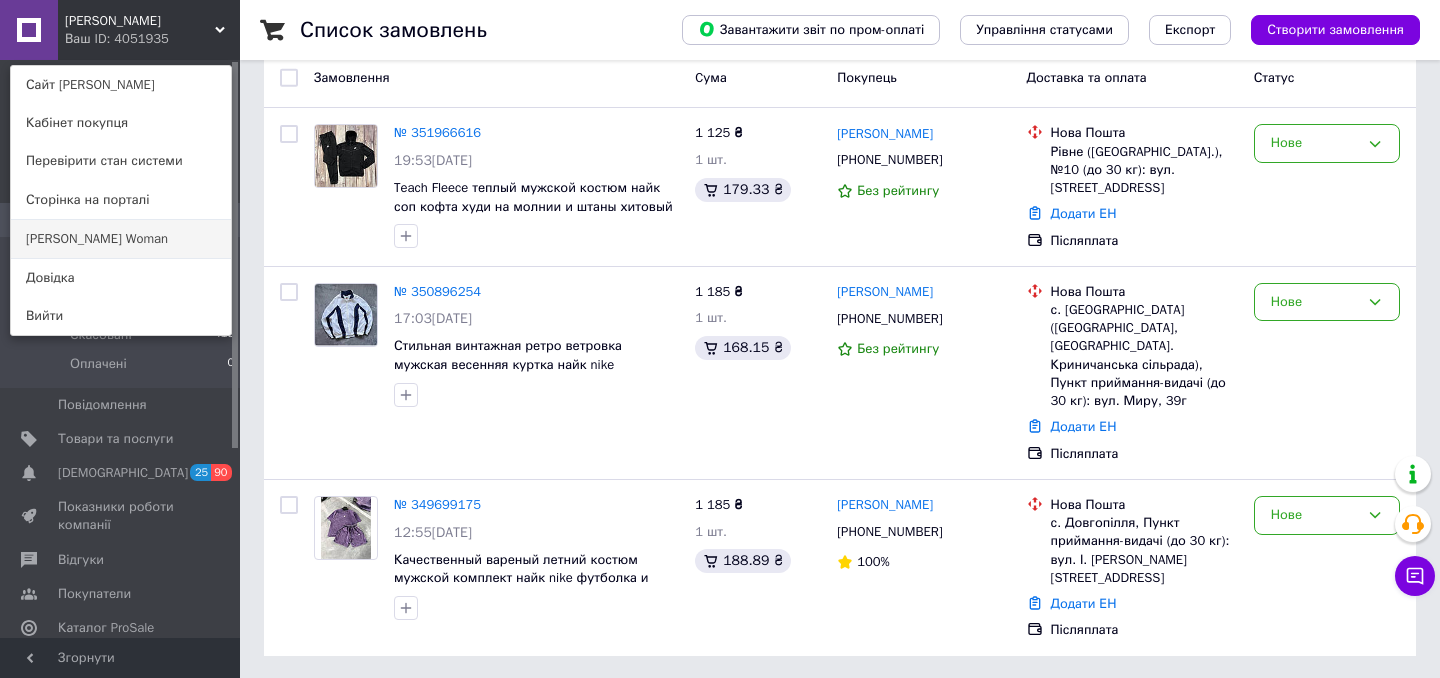 click on "[PERSON_NAME] Woman" at bounding box center (121, 239) 